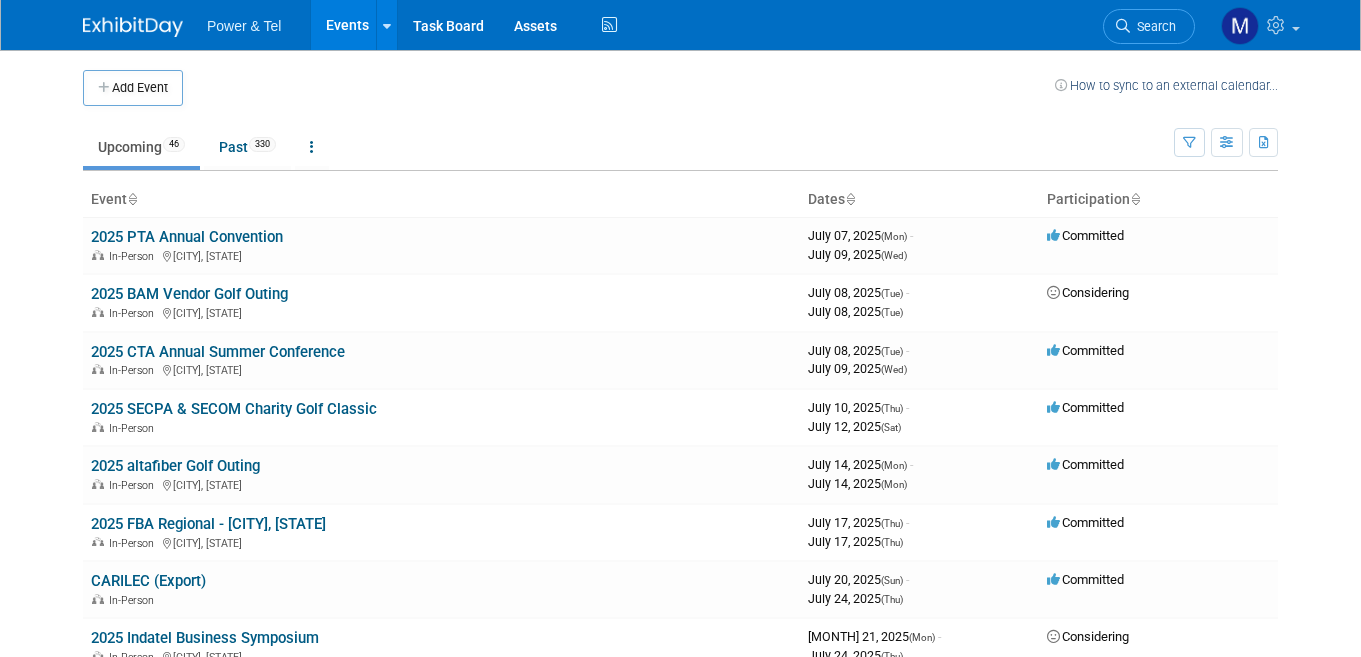 scroll, scrollTop: 0, scrollLeft: 0, axis: both 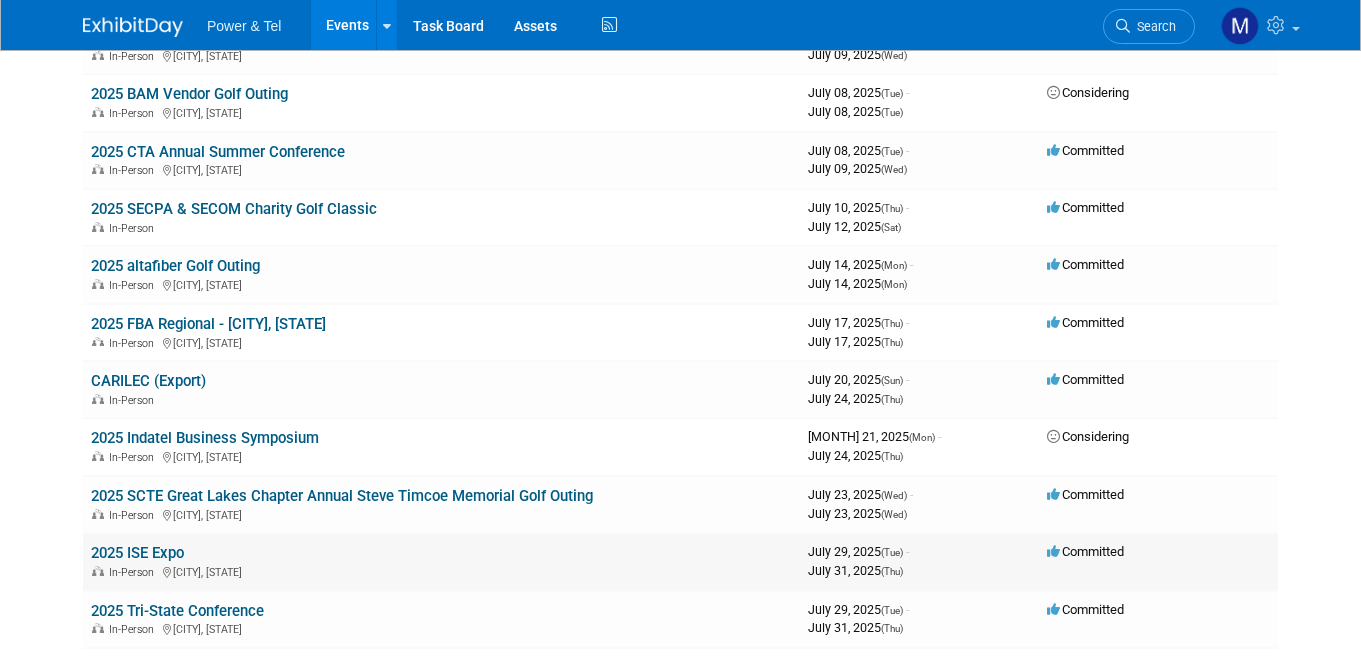 click on "2025 ISE Expo" at bounding box center [137, 553] 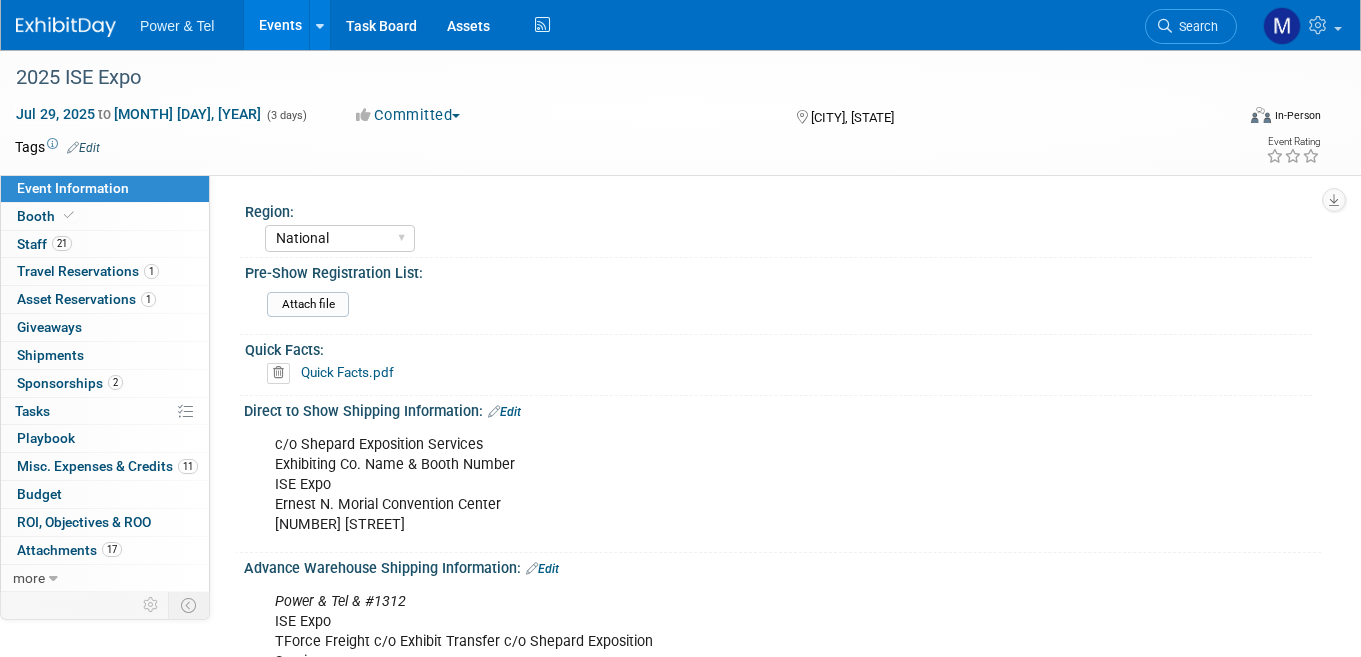 scroll, scrollTop: 0, scrollLeft: 0, axis: both 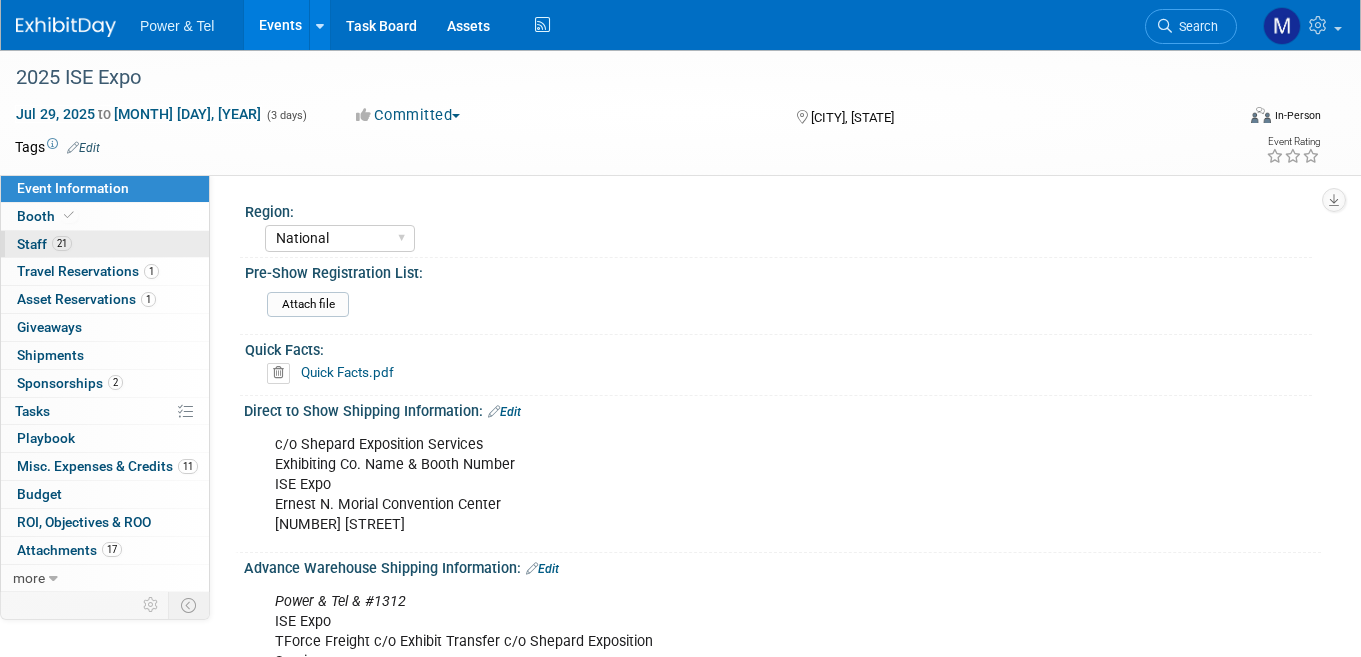 click on "Staff 21" at bounding box center (44, 244) 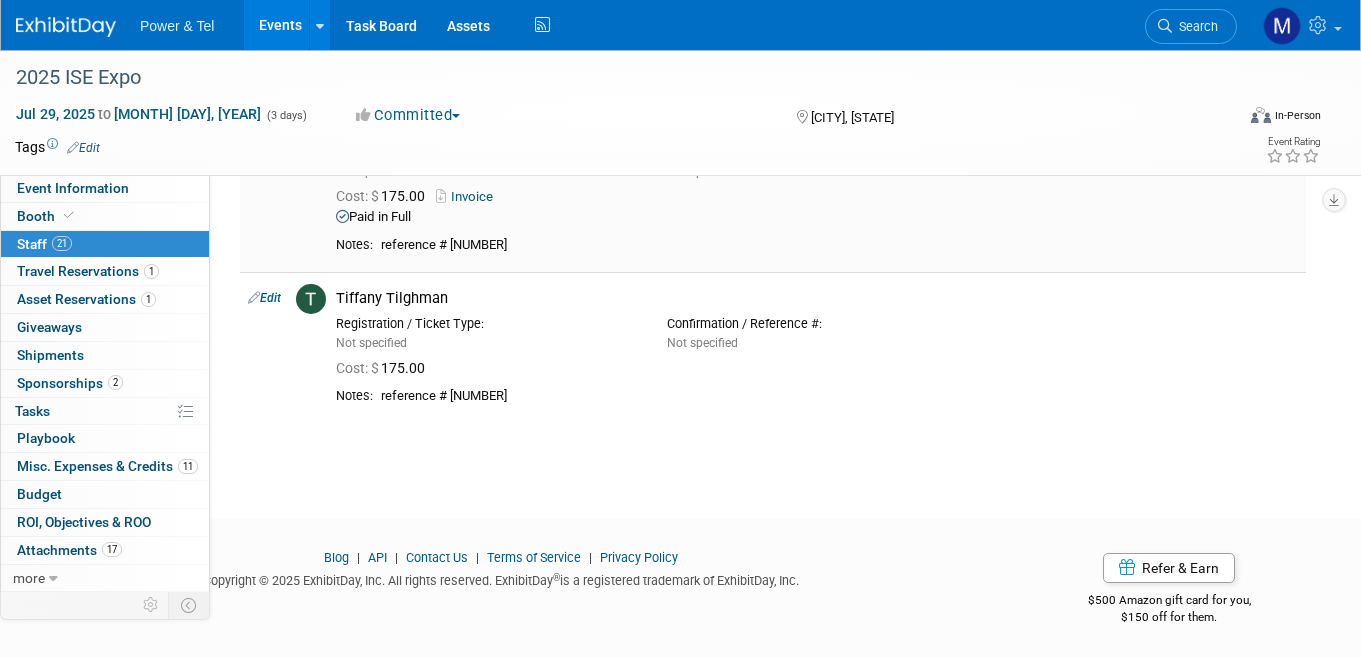 scroll, scrollTop: 2446, scrollLeft: 0, axis: vertical 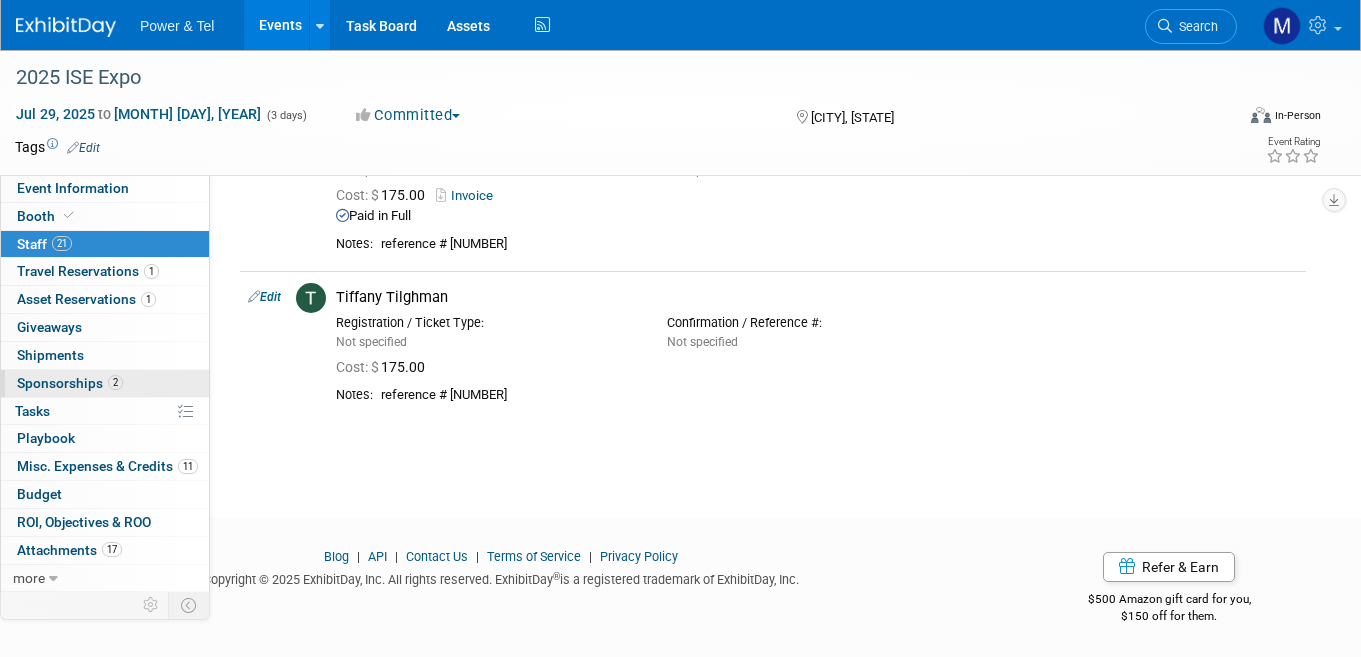 click on "Sponsorships 2" at bounding box center [70, 383] 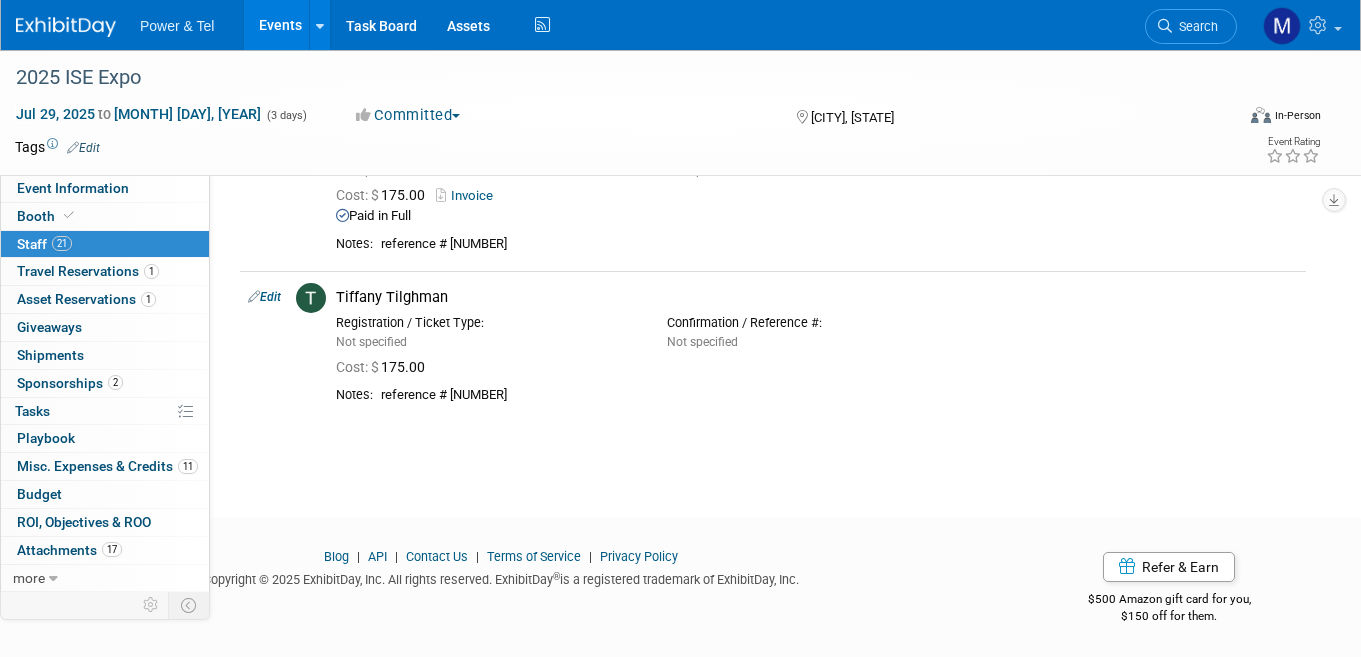 scroll, scrollTop: 0, scrollLeft: 0, axis: both 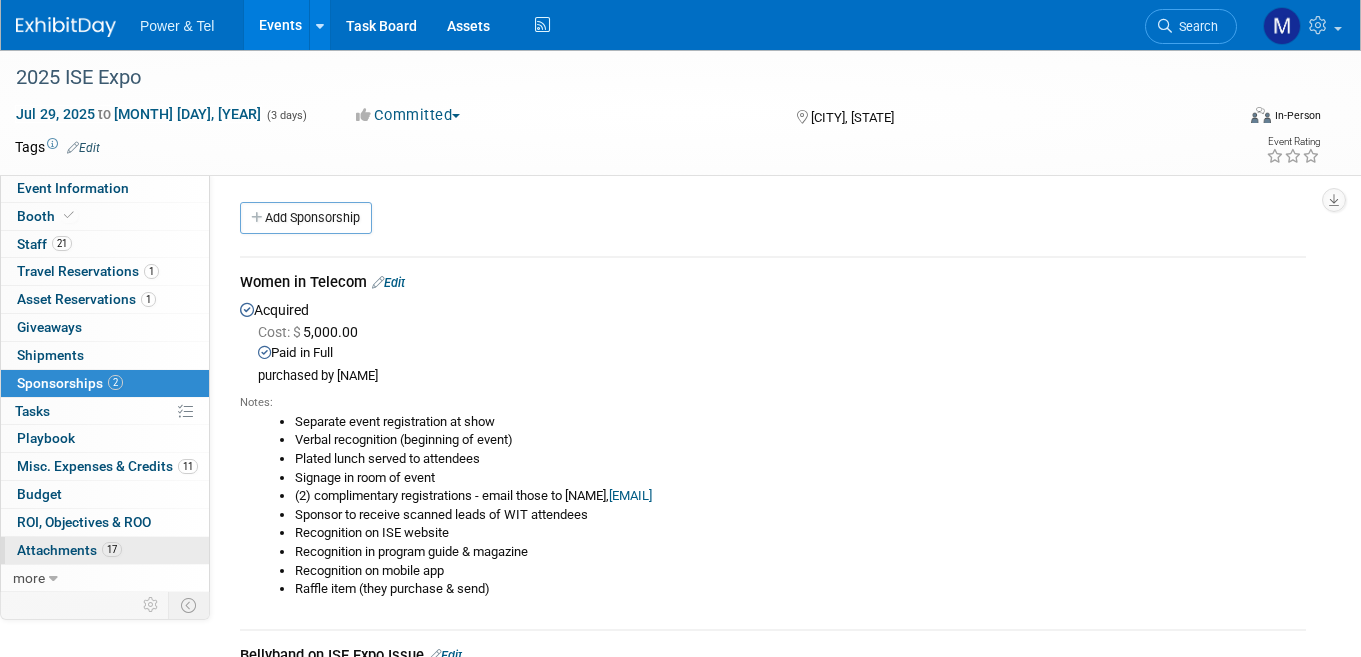 click on "17" at bounding box center [112, 549] 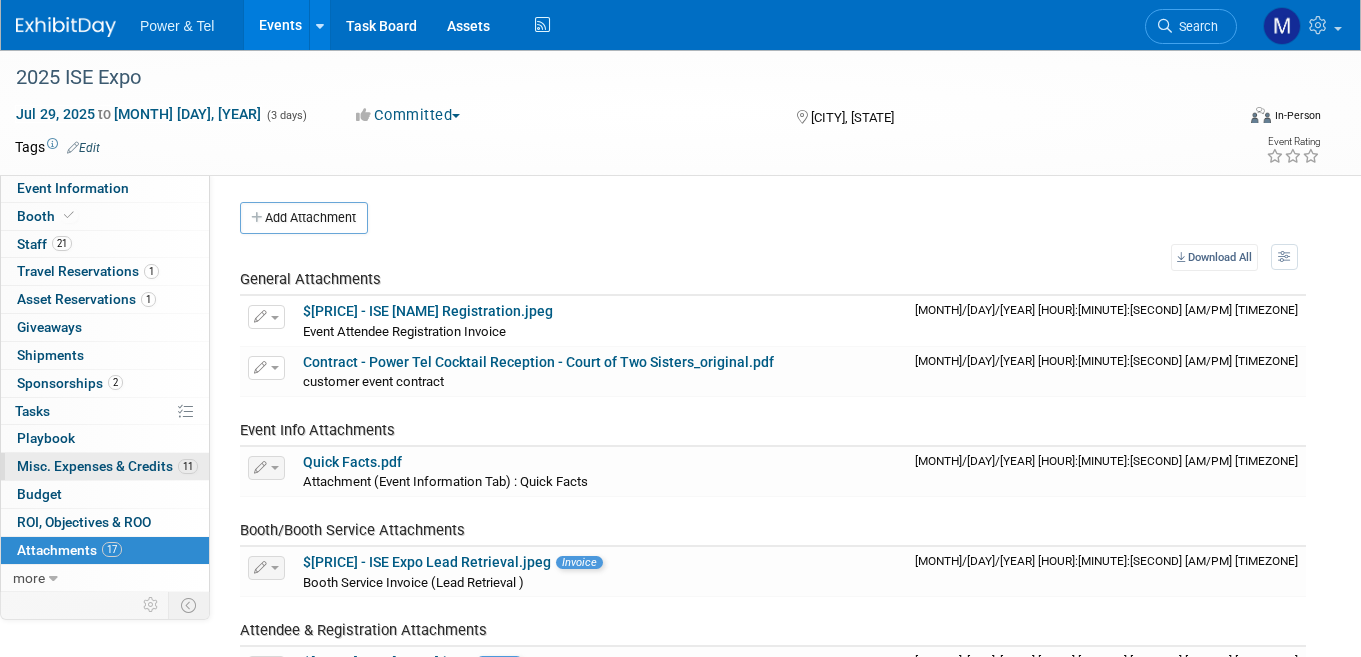 click on "11
Misc. Expenses & Credits 11" at bounding box center [105, 466] 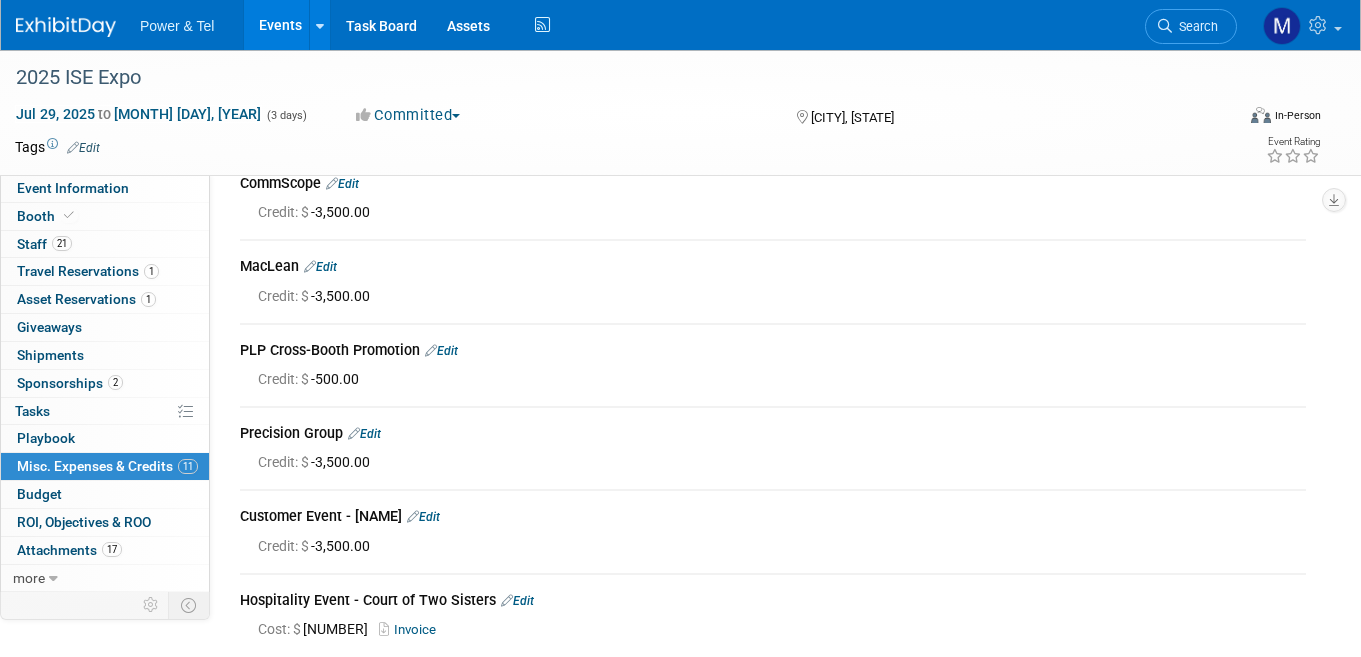 scroll, scrollTop: 0, scrollLeft: 0, axis: both 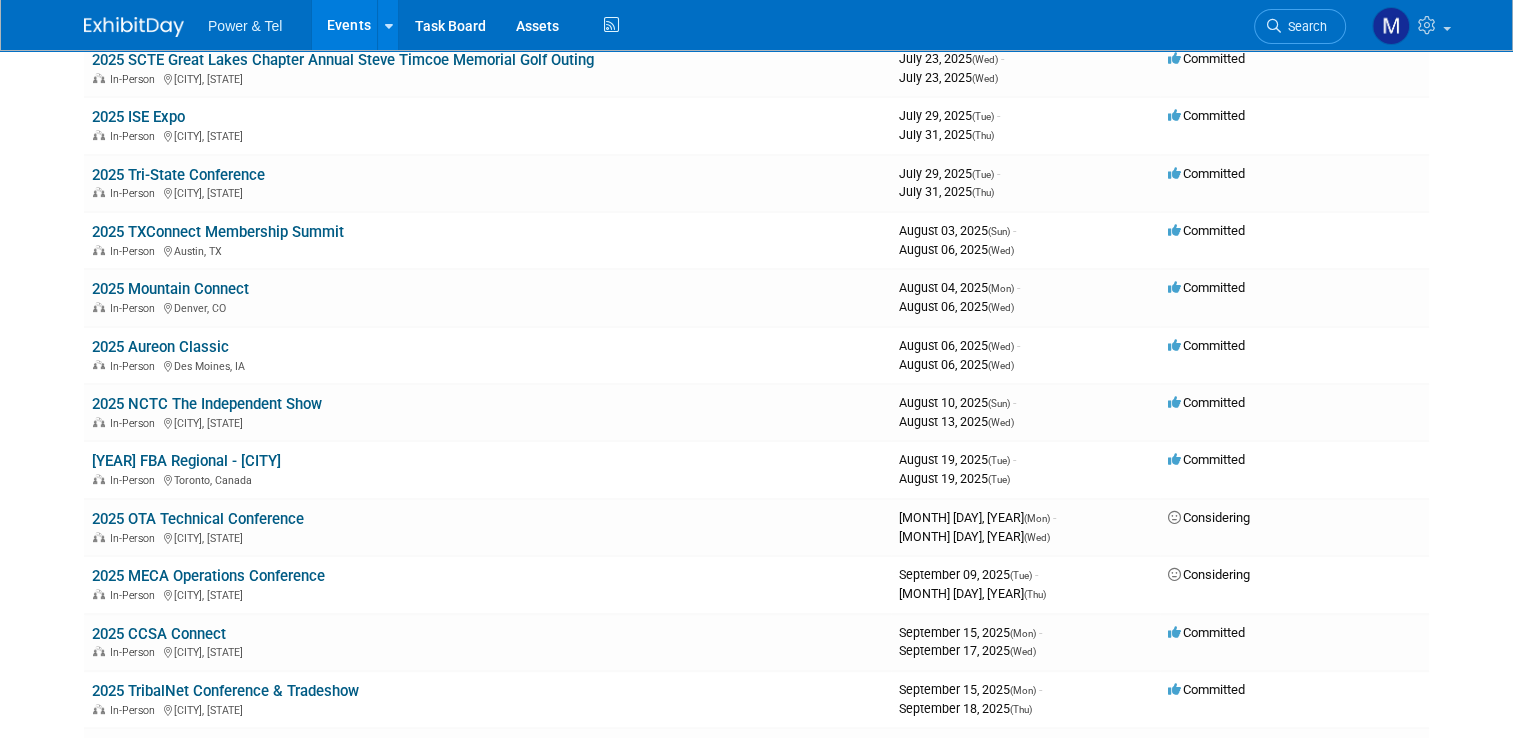 click on "2025 ISE Expo" at bounding box center [138, 117] 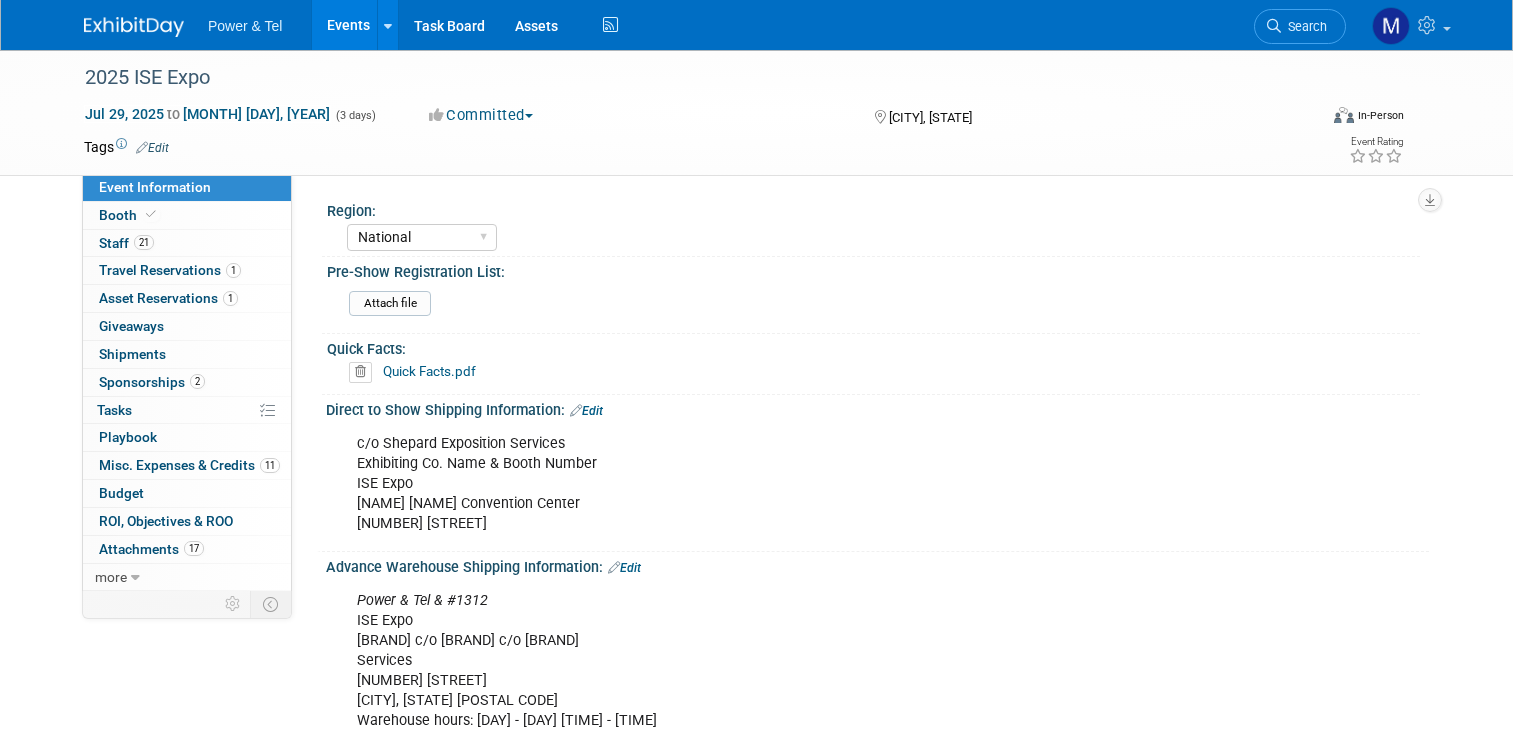 scroll, scrollTop: 0, scrollLeft: 0, axis: both 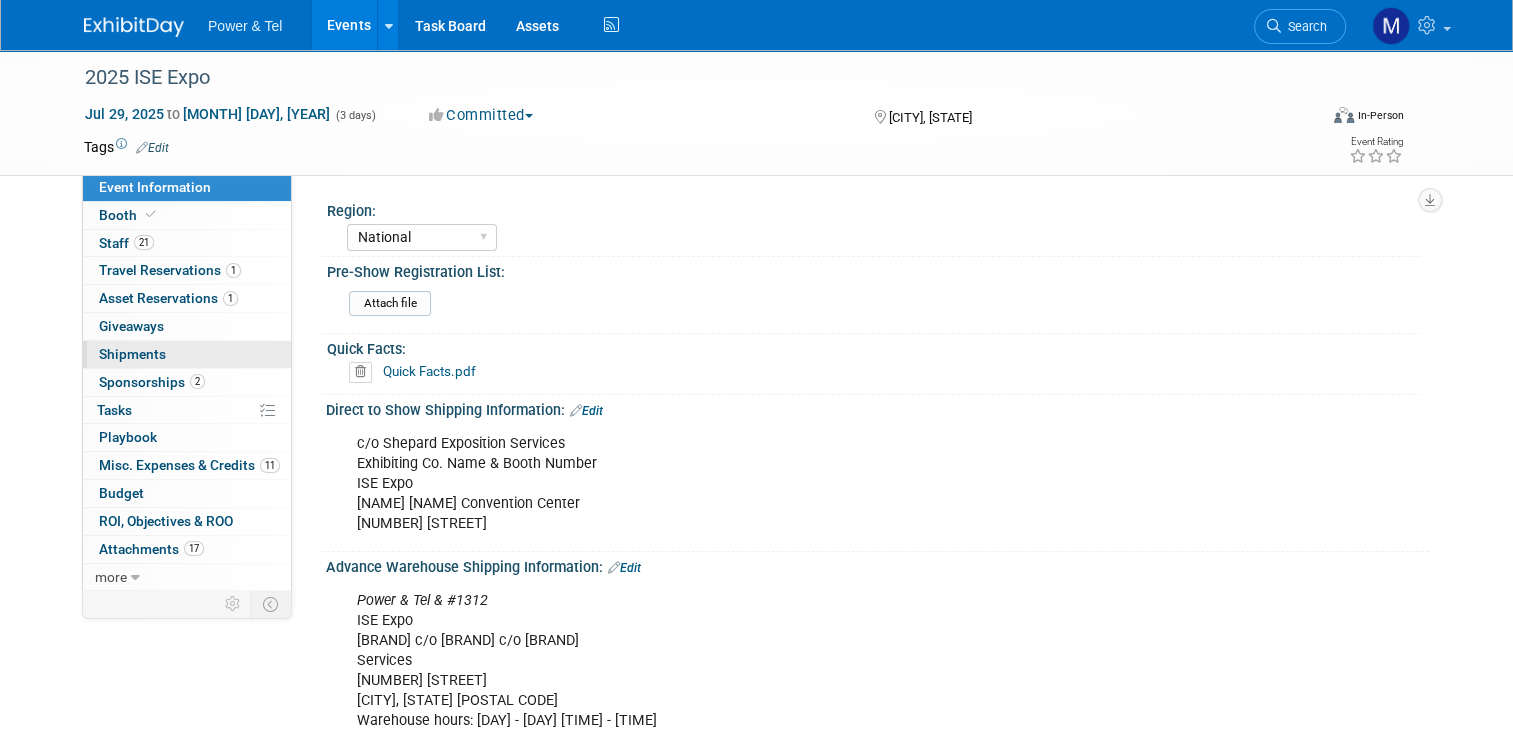 click on "0
Shipments 0" at bounding box center [187, 354] 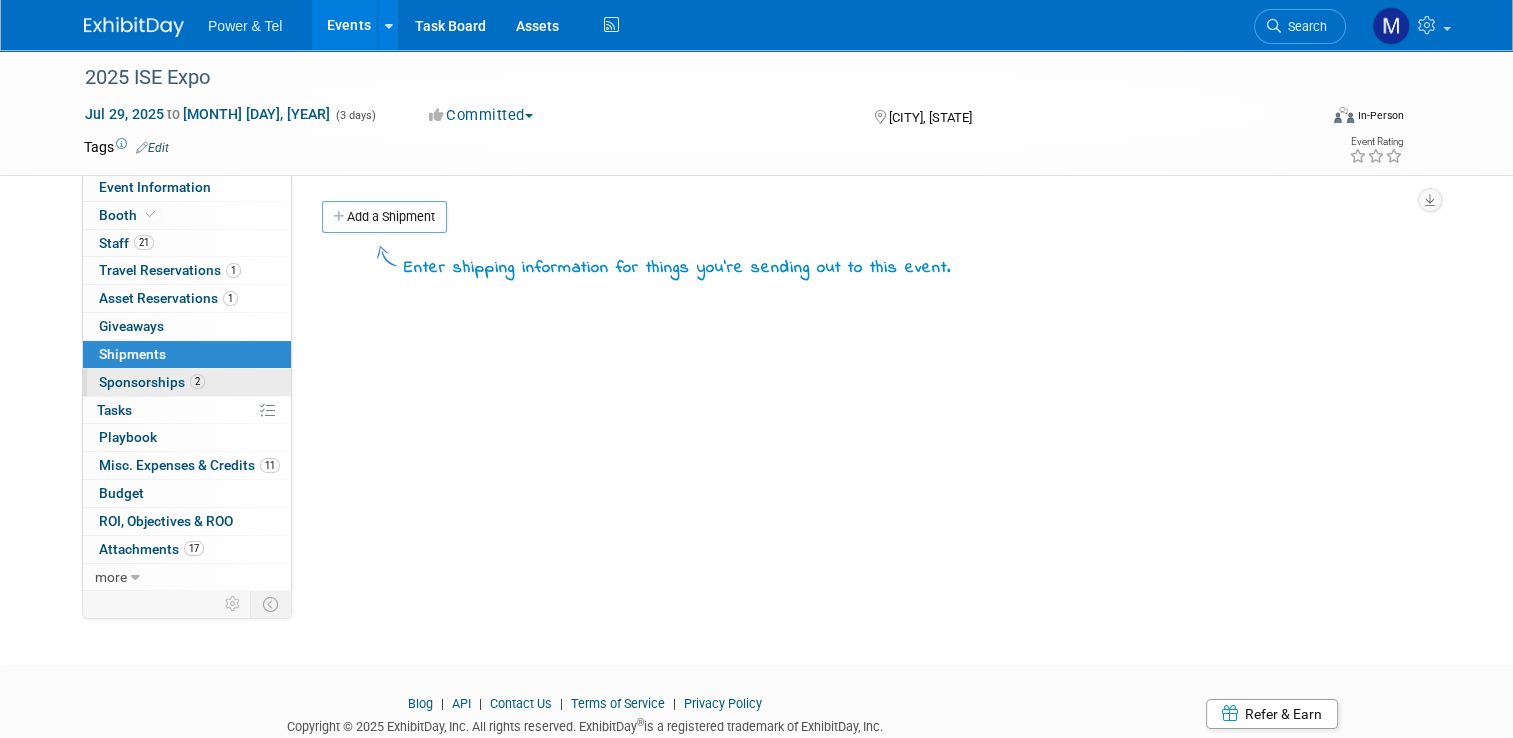 click on "Sponsorships 2" at bounding box center (152, 382) 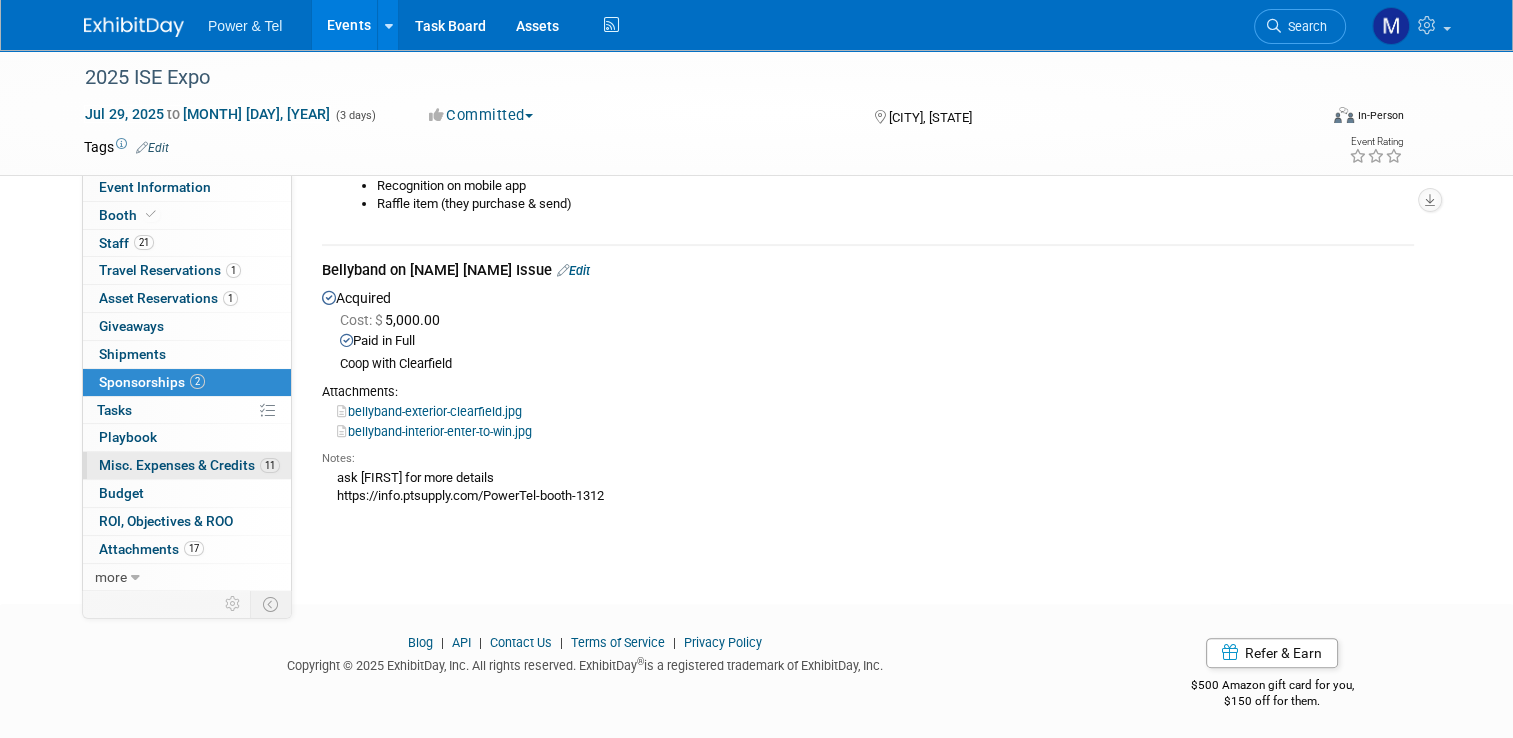 scroll, scrollTop: 388, scrollLeft: 0, axis: vertical 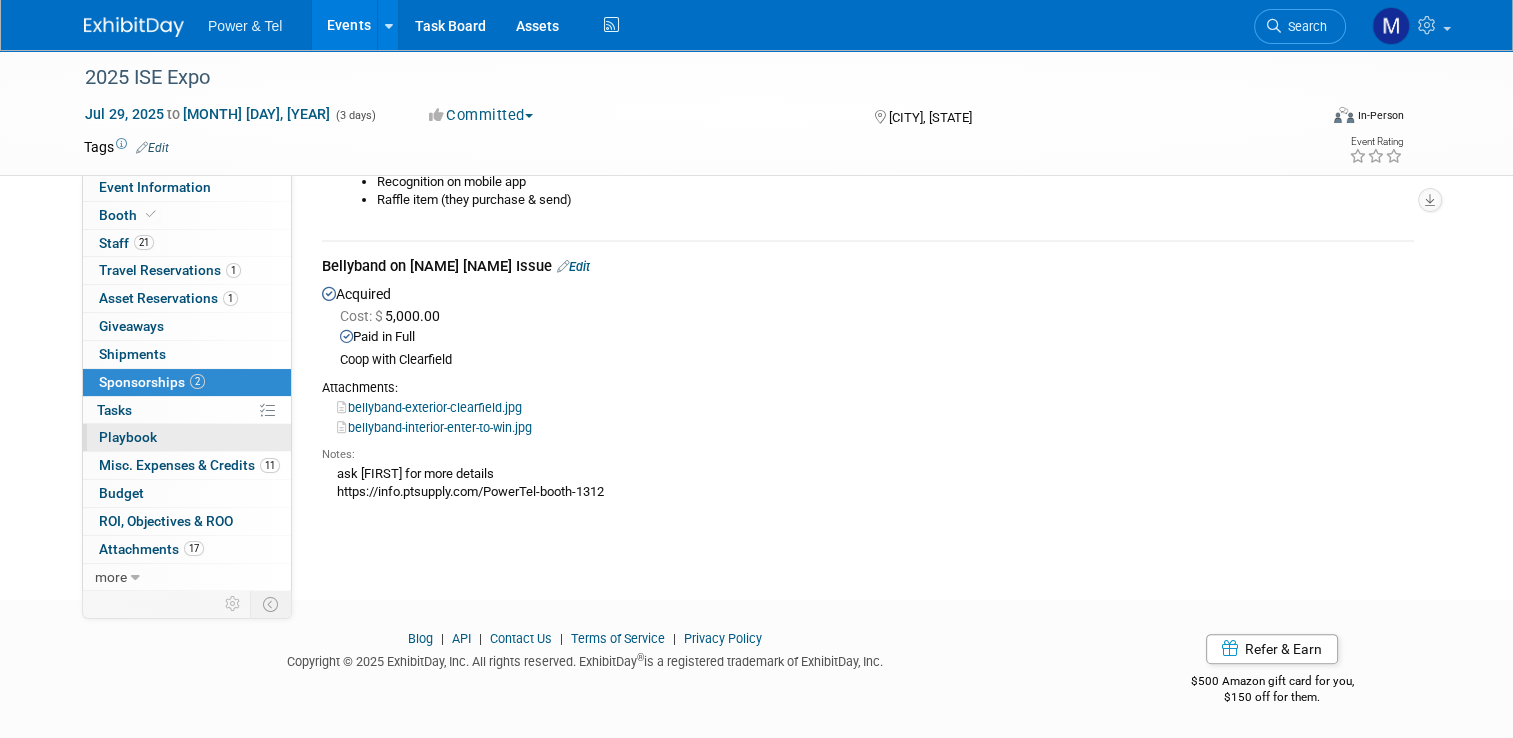 click on "0
Playbook 0" at bounding box center [187, 437] 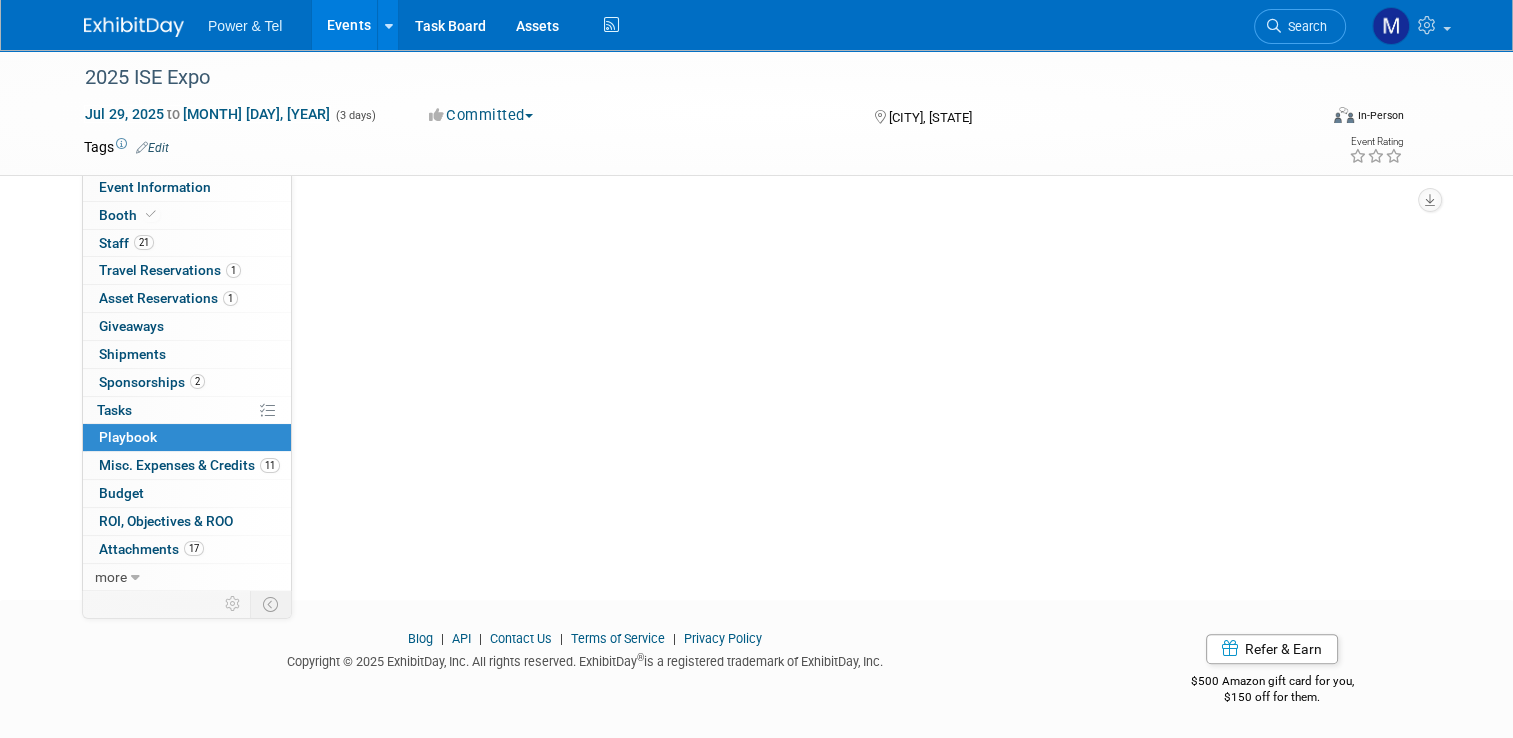 scroll, scrollTop: 0, scrollLeft: 0, axis: both 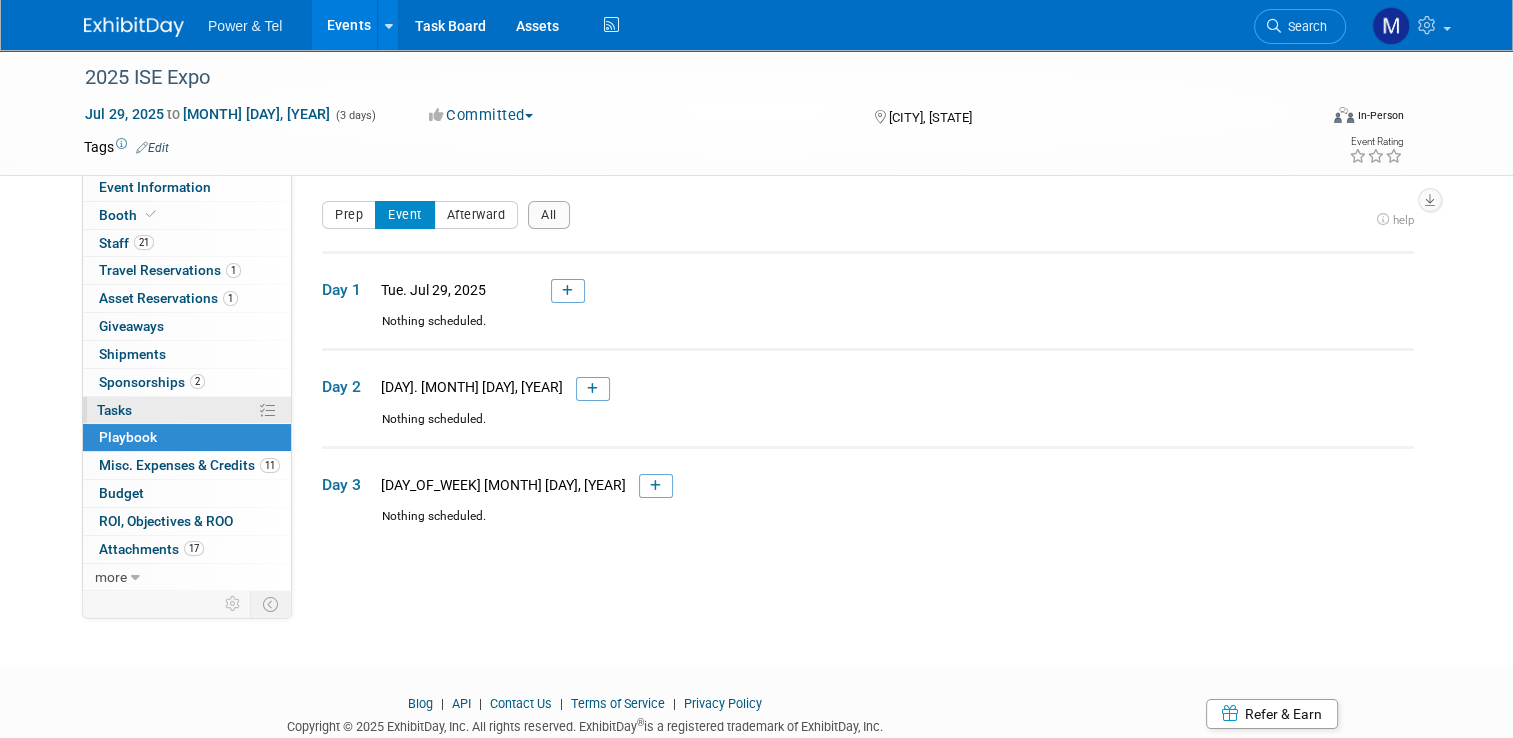 click on "0%
Tasks 0%" at bounding box center [187, 410] 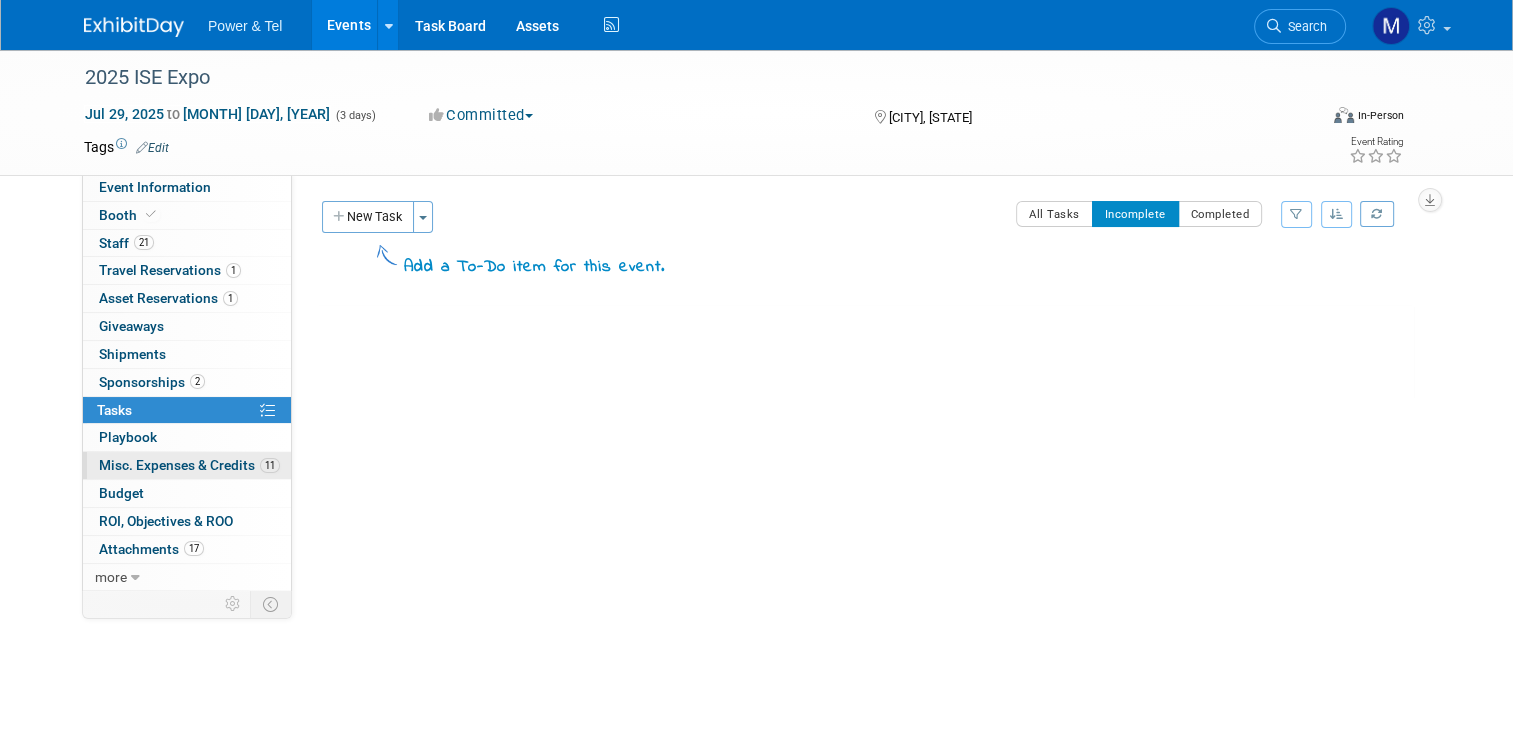 click on "11
Misc. Expenses & Credits 11" at bounding box center [187, 465] 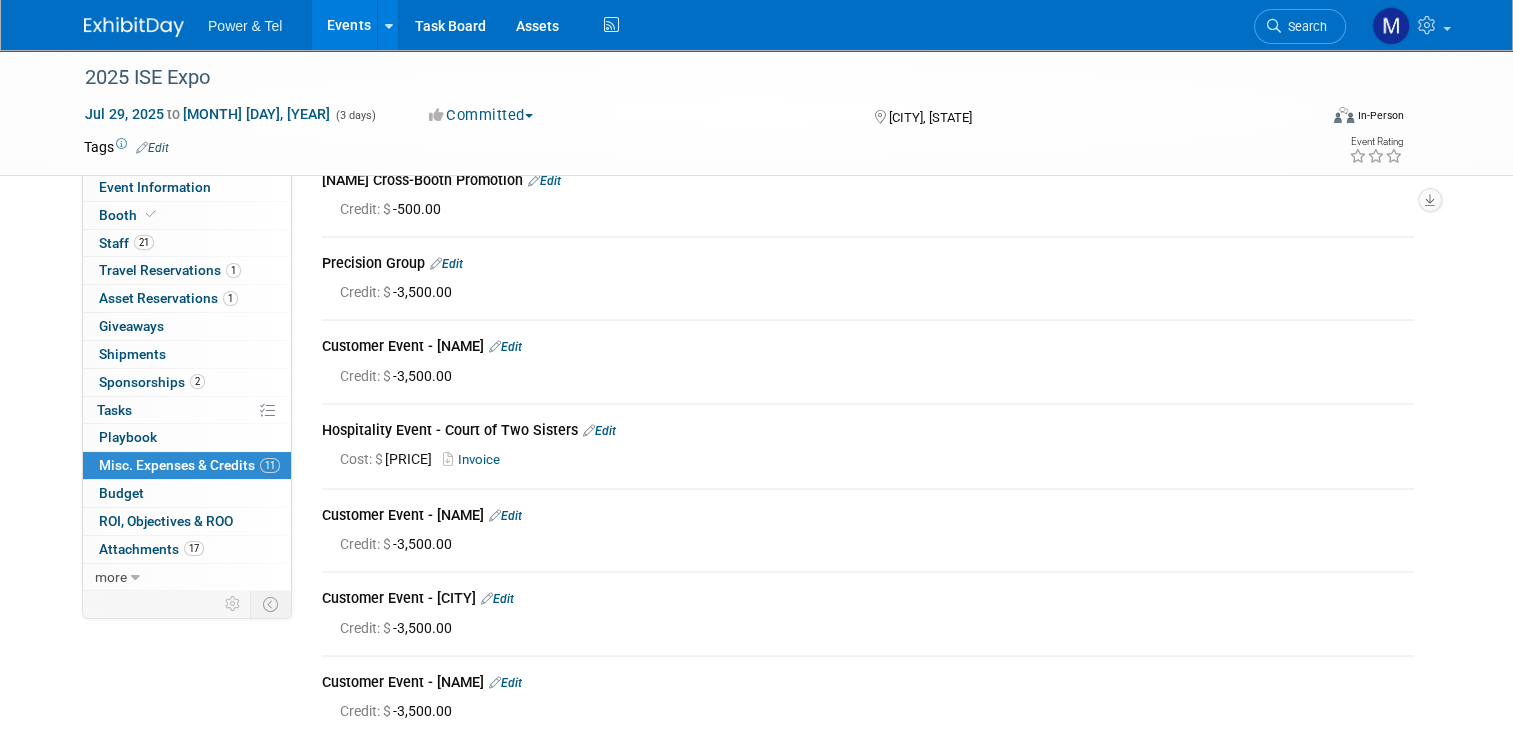 scroll, scrollTop: 50, scrollLeft: 0, axis: vertical 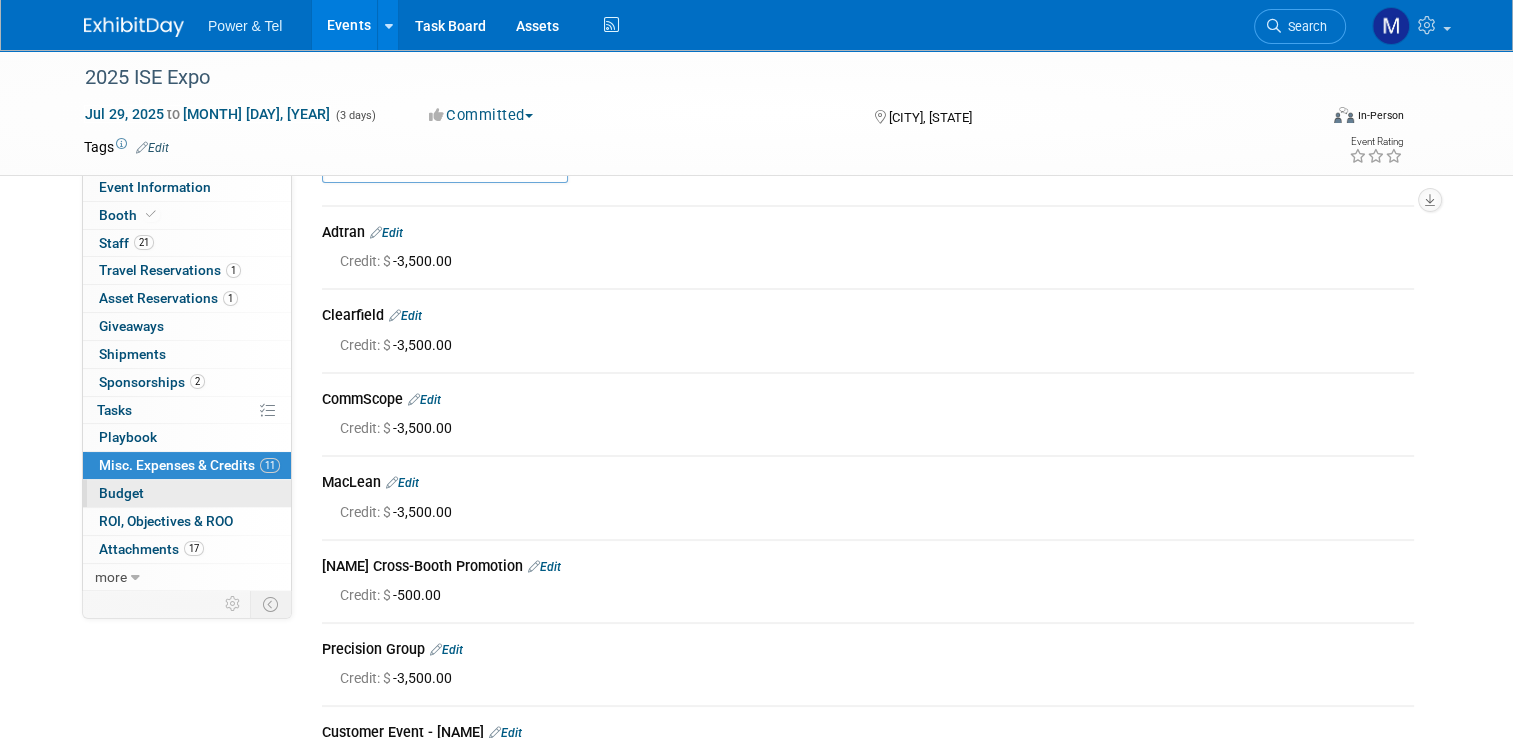 click on "Budget" at bounding box center [187, 493] 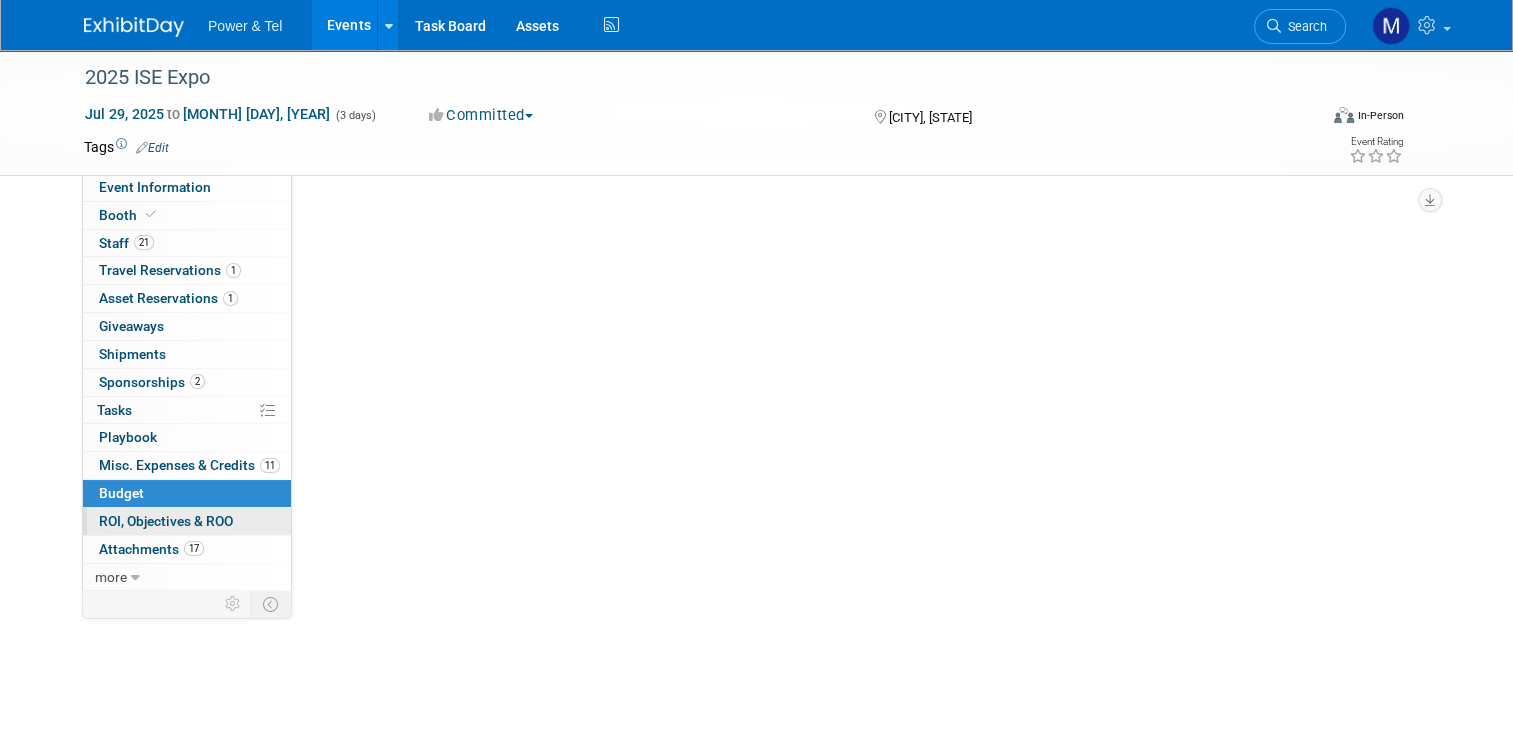 scroll, scrollTop: 0, scrollLeft: 0, axis: both 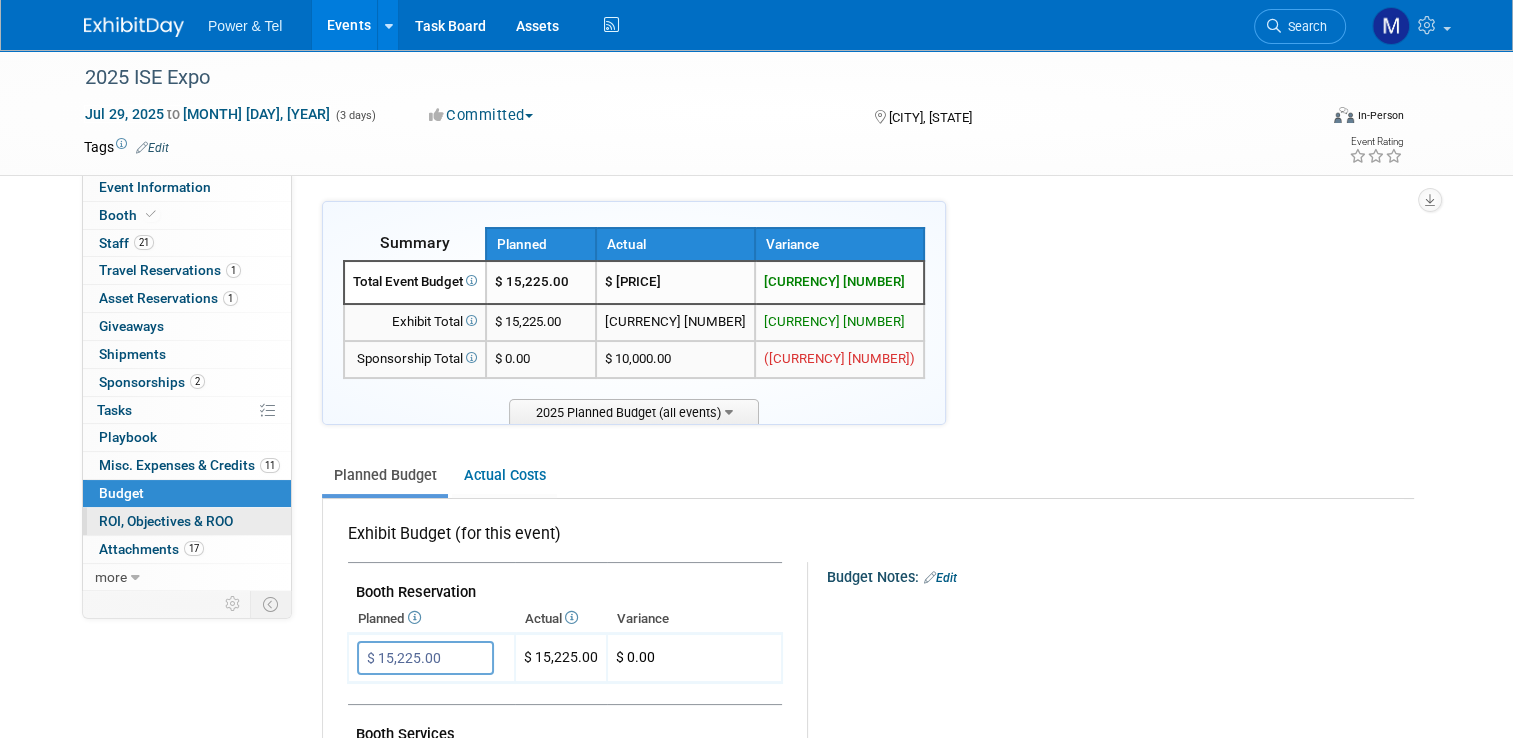 click on "ROI, Objectives & ROO 0" at bounding box center [166, 521] 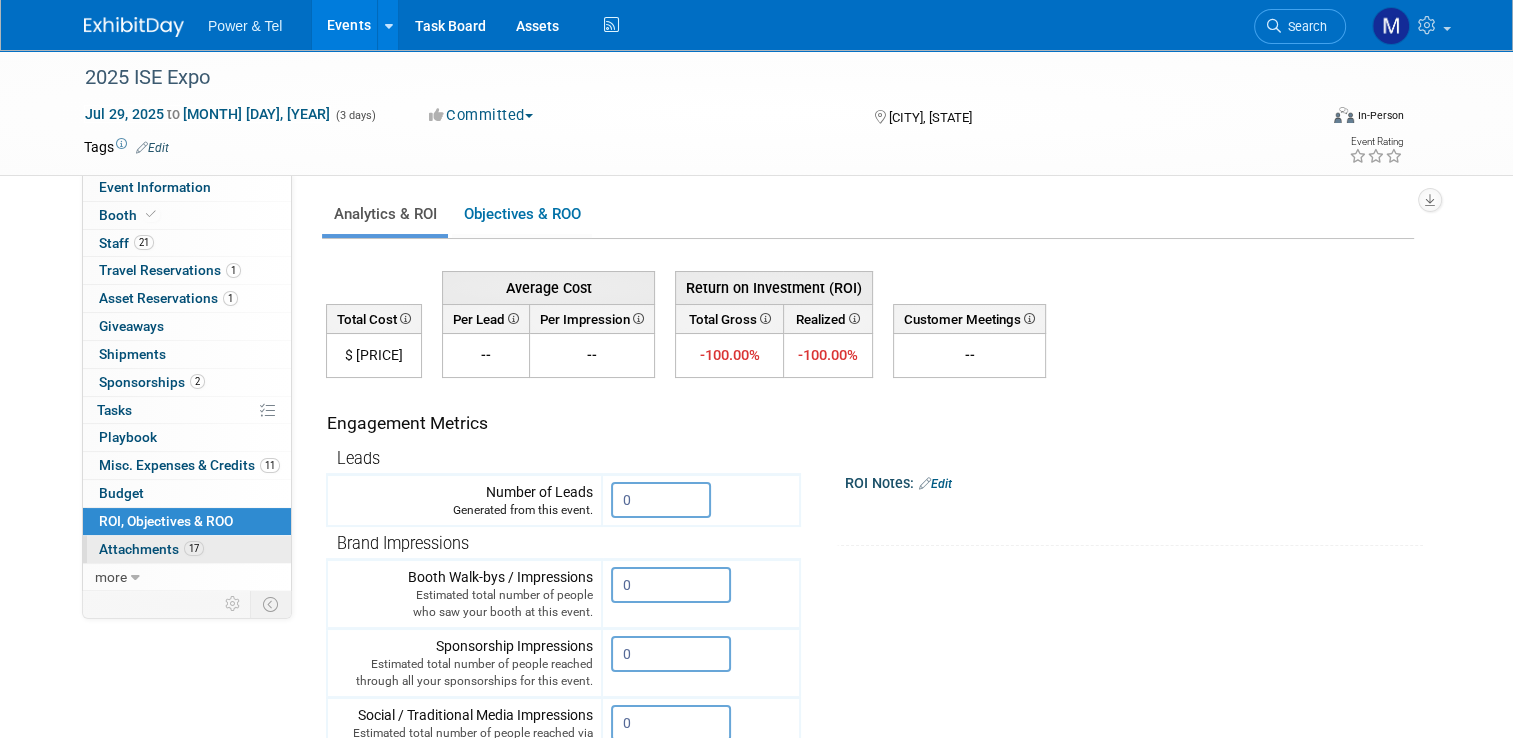 click on "17
Attachments 17" at bounding box center (187, 549) 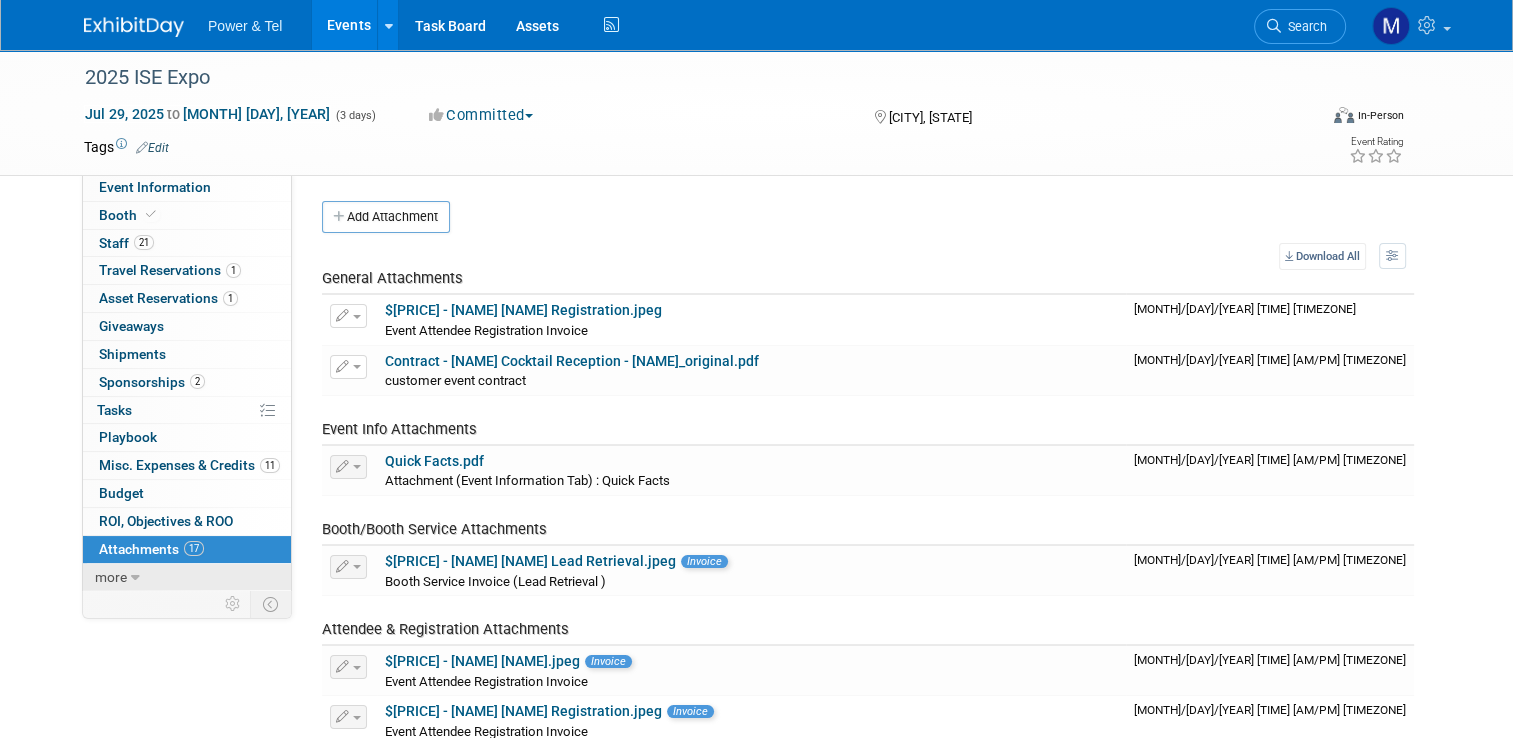 click on "more" at bounding box center [187, 577] 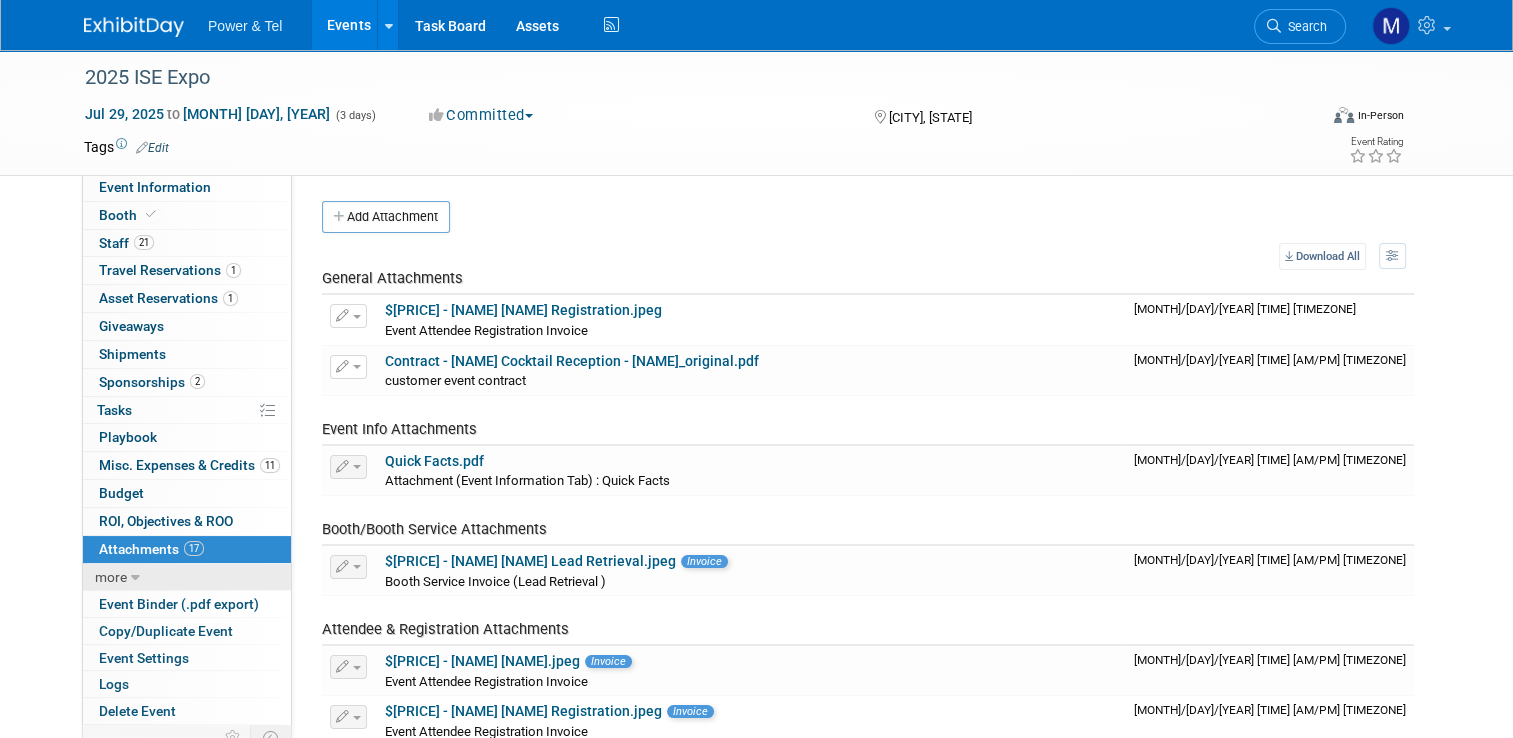 scroll, scrollTop: 40, scrollLeft: 0, axis: vertical 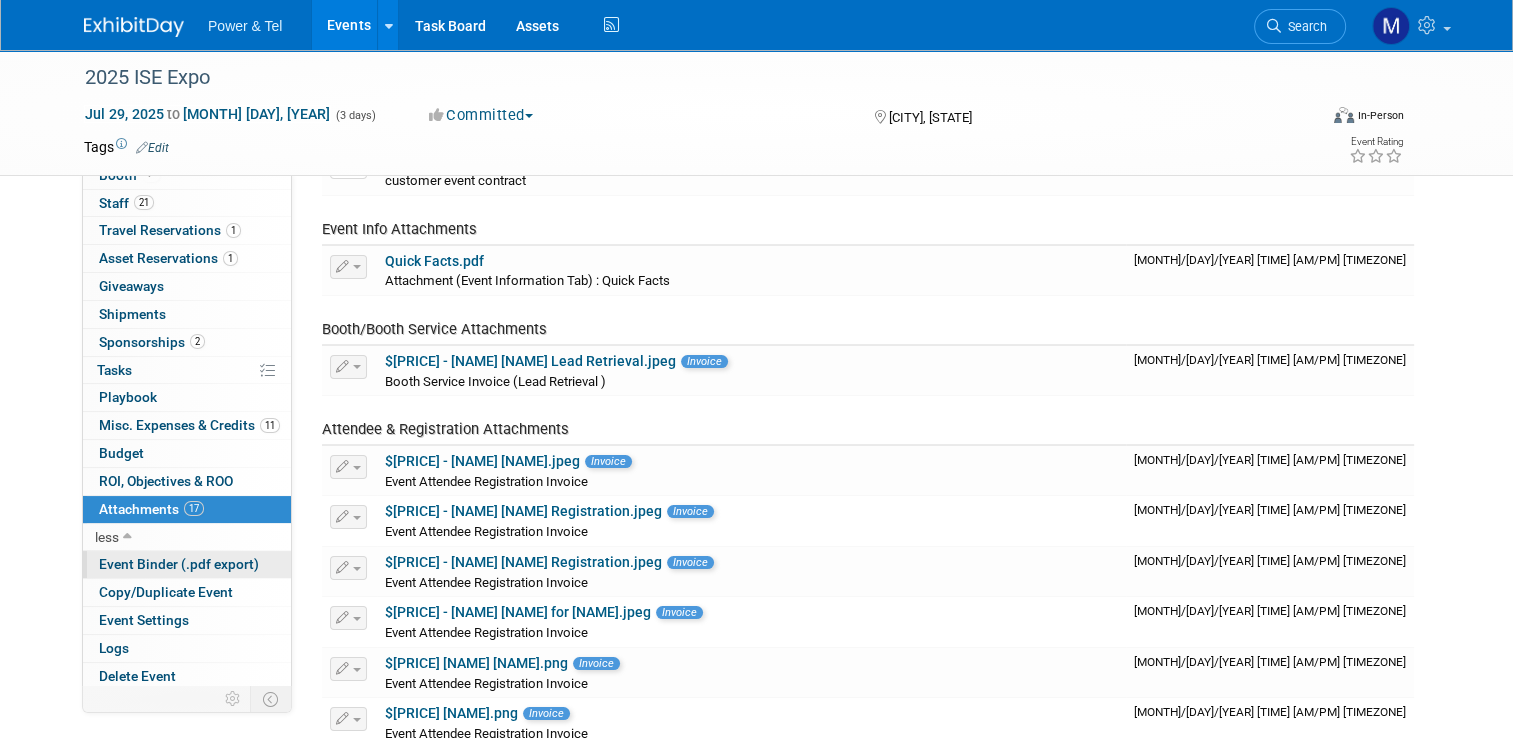 click on "Event Binder (.pdf export)" at bounding box center (179, 564) 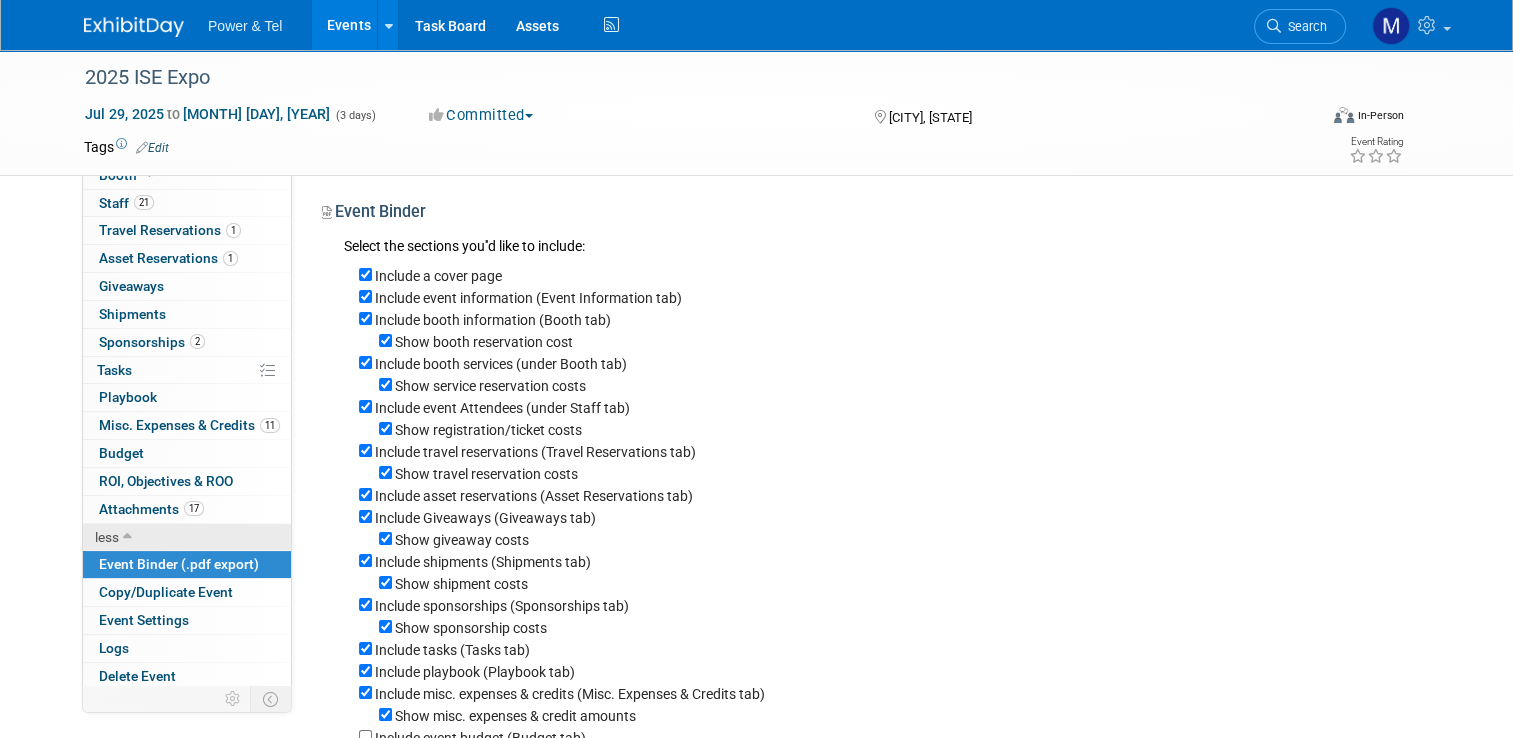 scroll, scrollTop: 0, scrollLeft: 0, axis: both 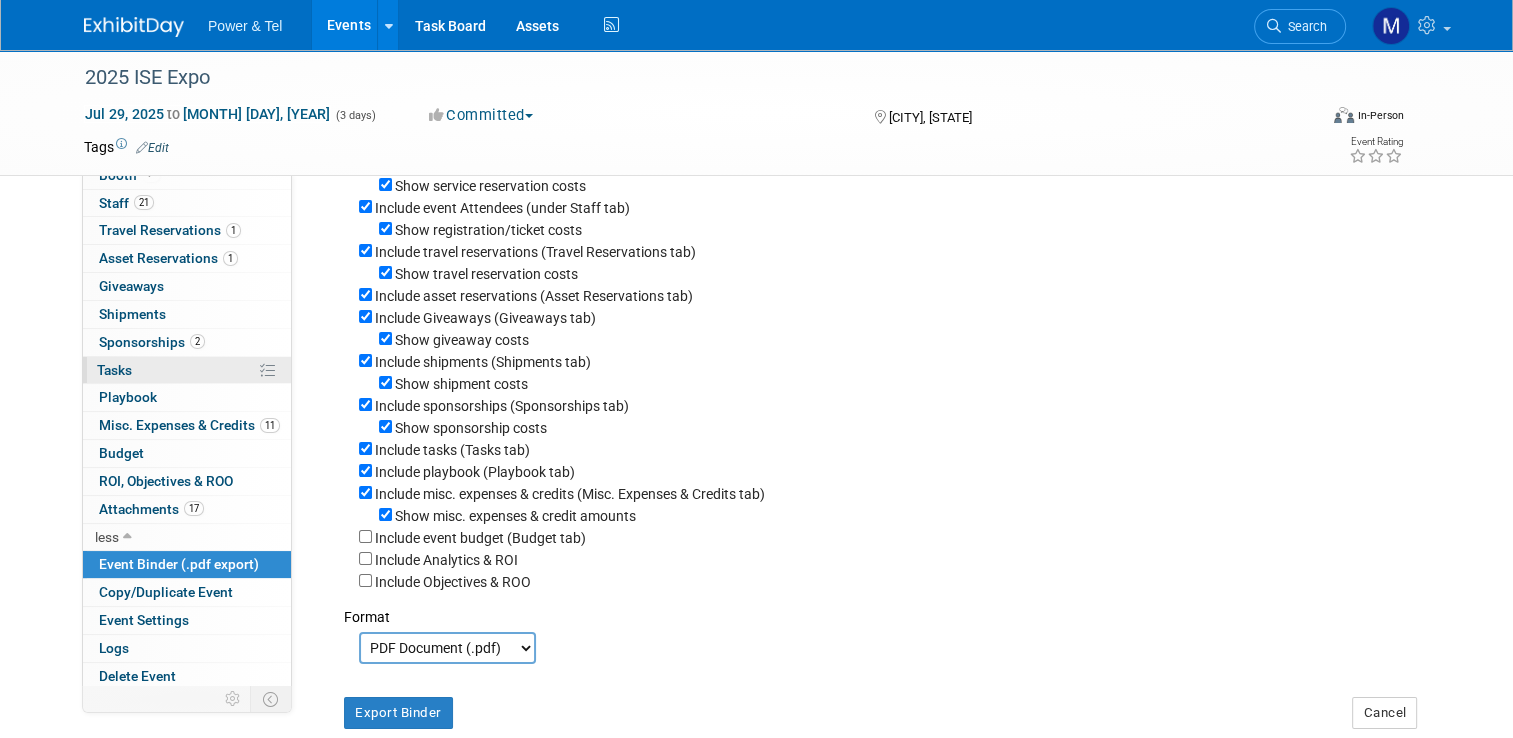 click on "0%
Tasks 0%" at bounding box center [187, 370] 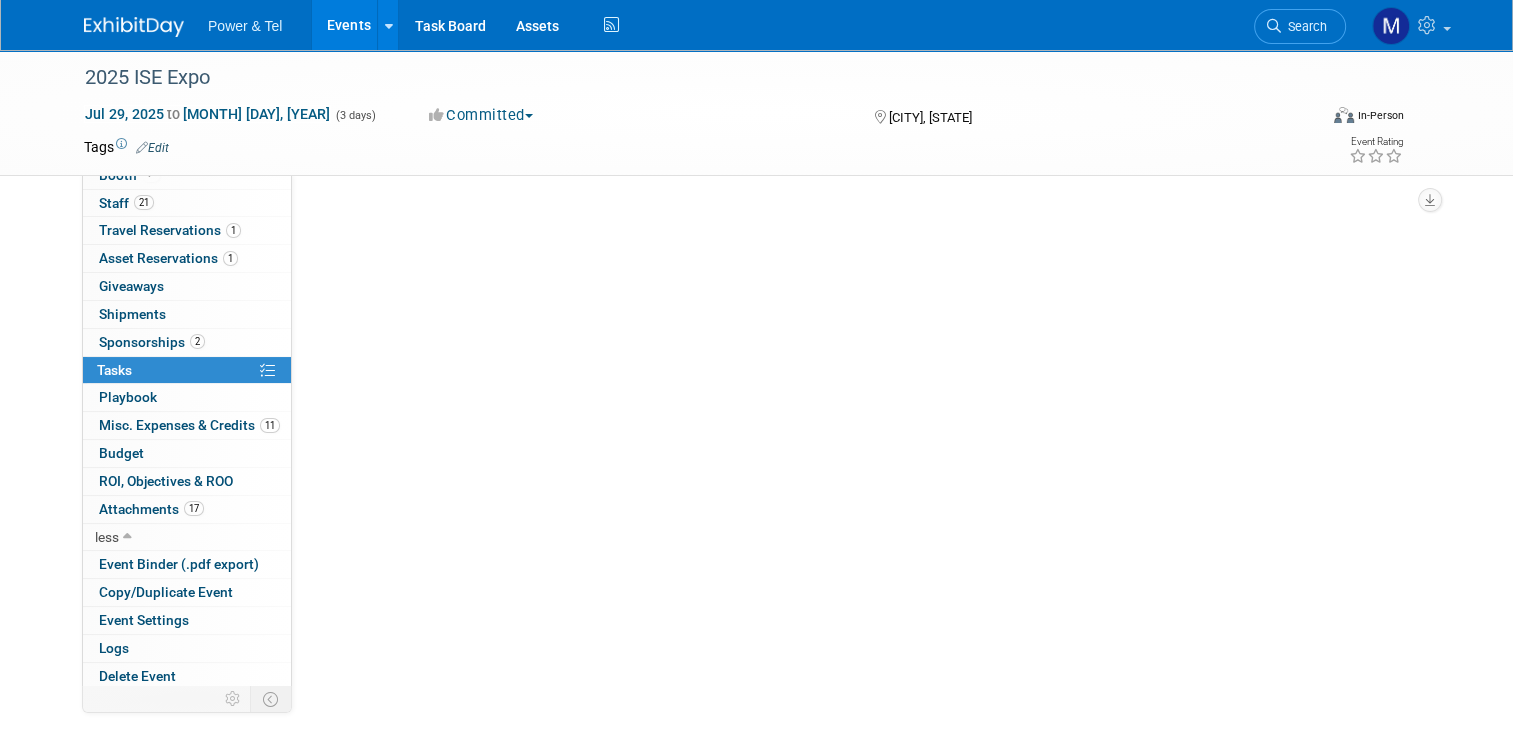 scroll, scrollTop: 0, scrollLeft: 0, axis: both 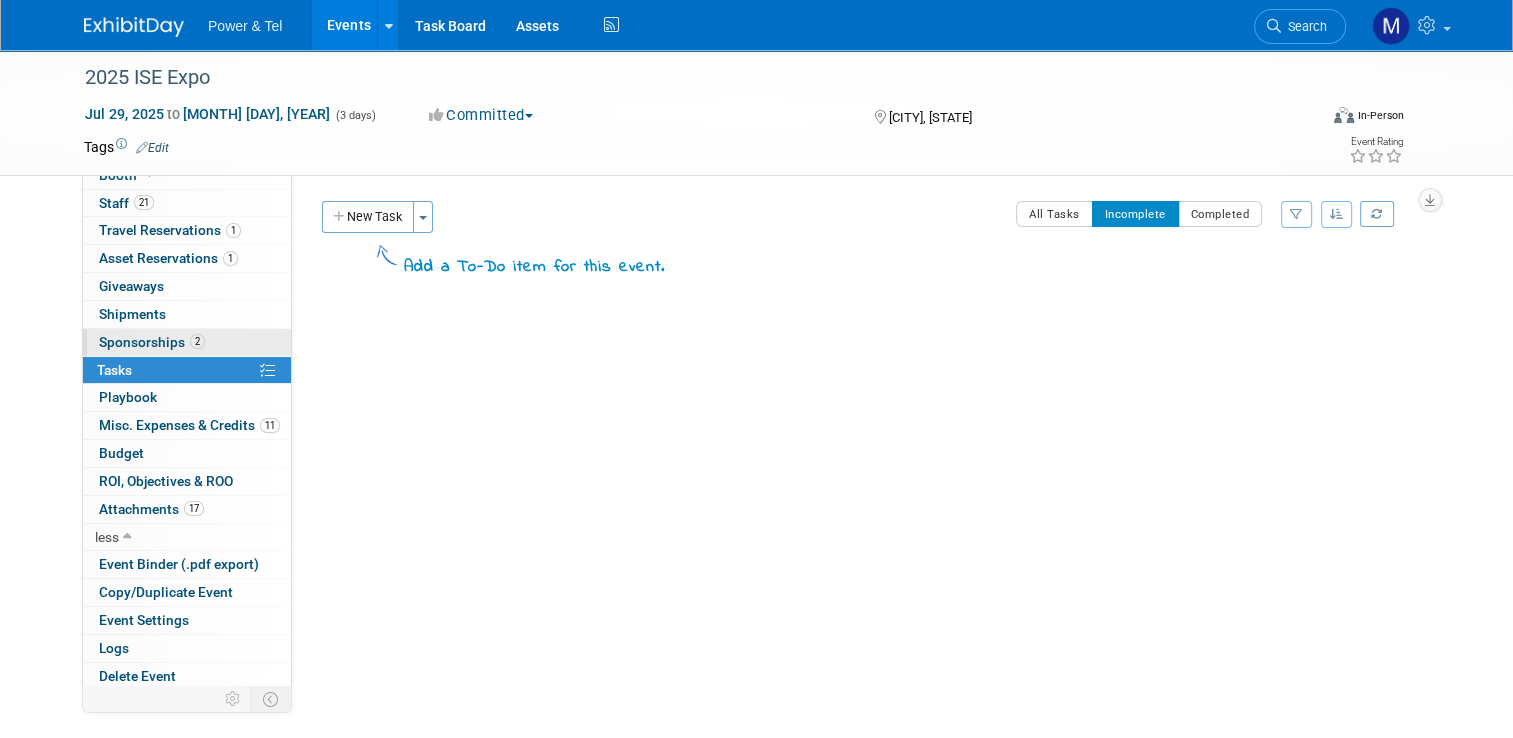 click on "2
Sponsorships 2" at bounding box center [187, 342] 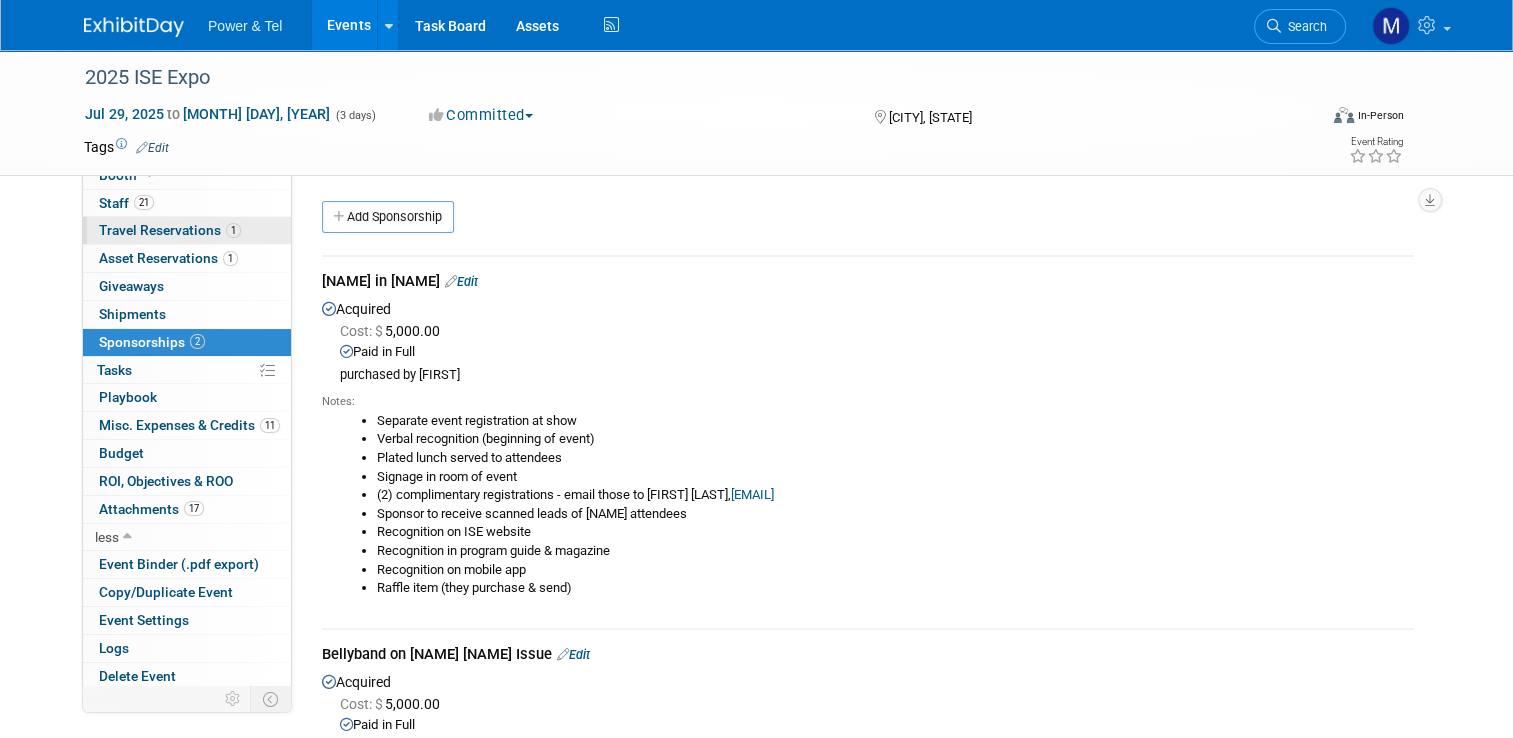 click on "1
Travel Reservations 1" at bounding box center (187, 230) 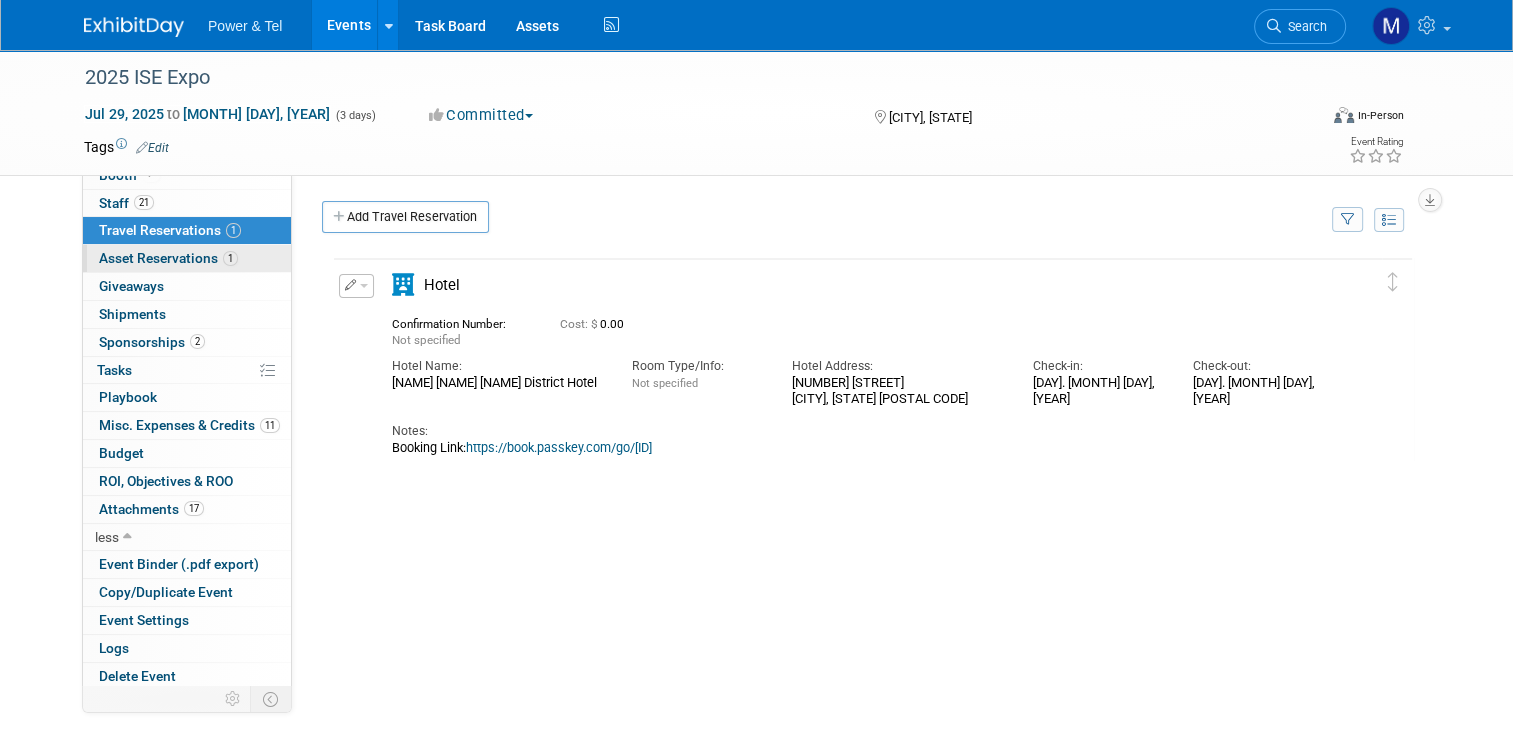 click on "1
Asset Reservations 1" at bounding box center [187, 258] 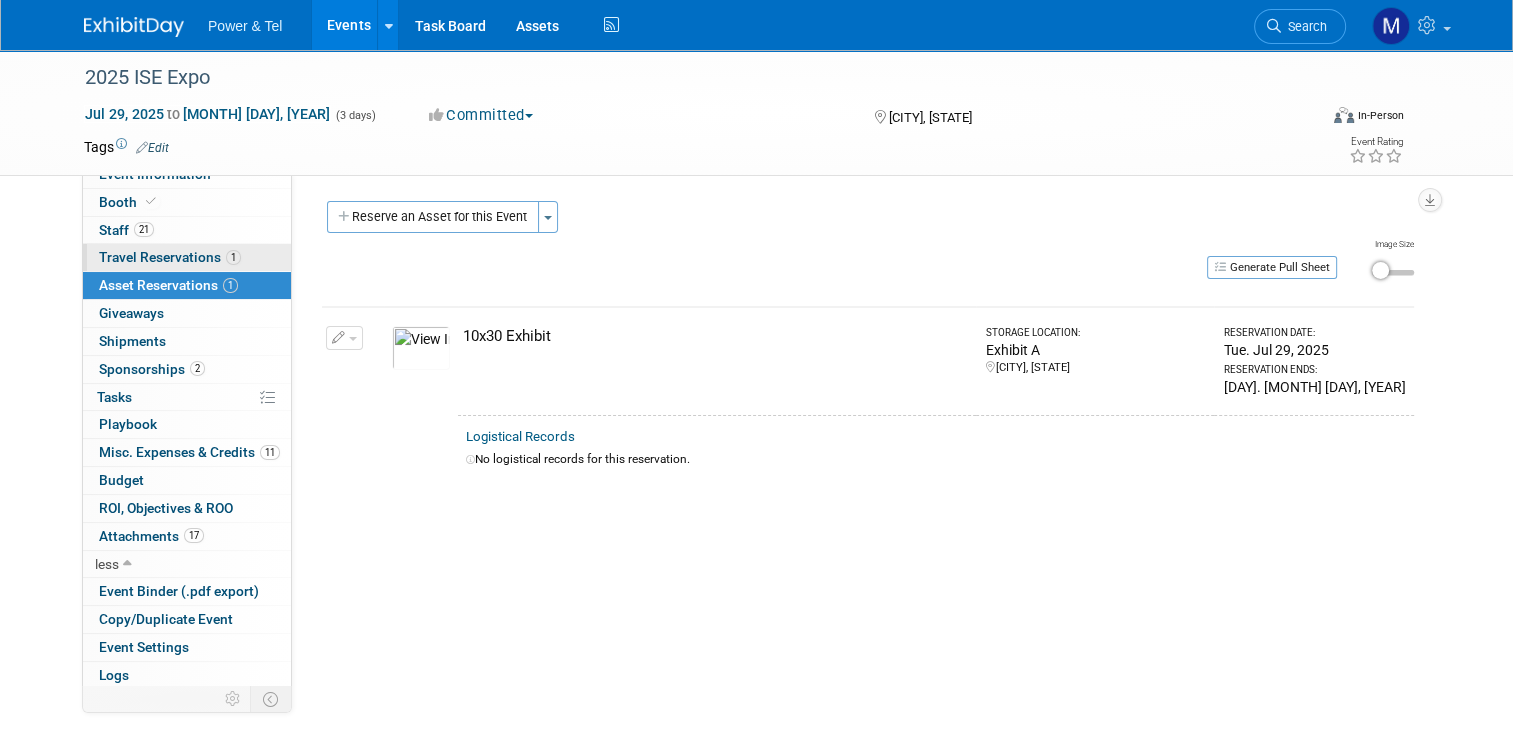 scroll, scrollTop: 0, scrollLeft: 0, axis: both 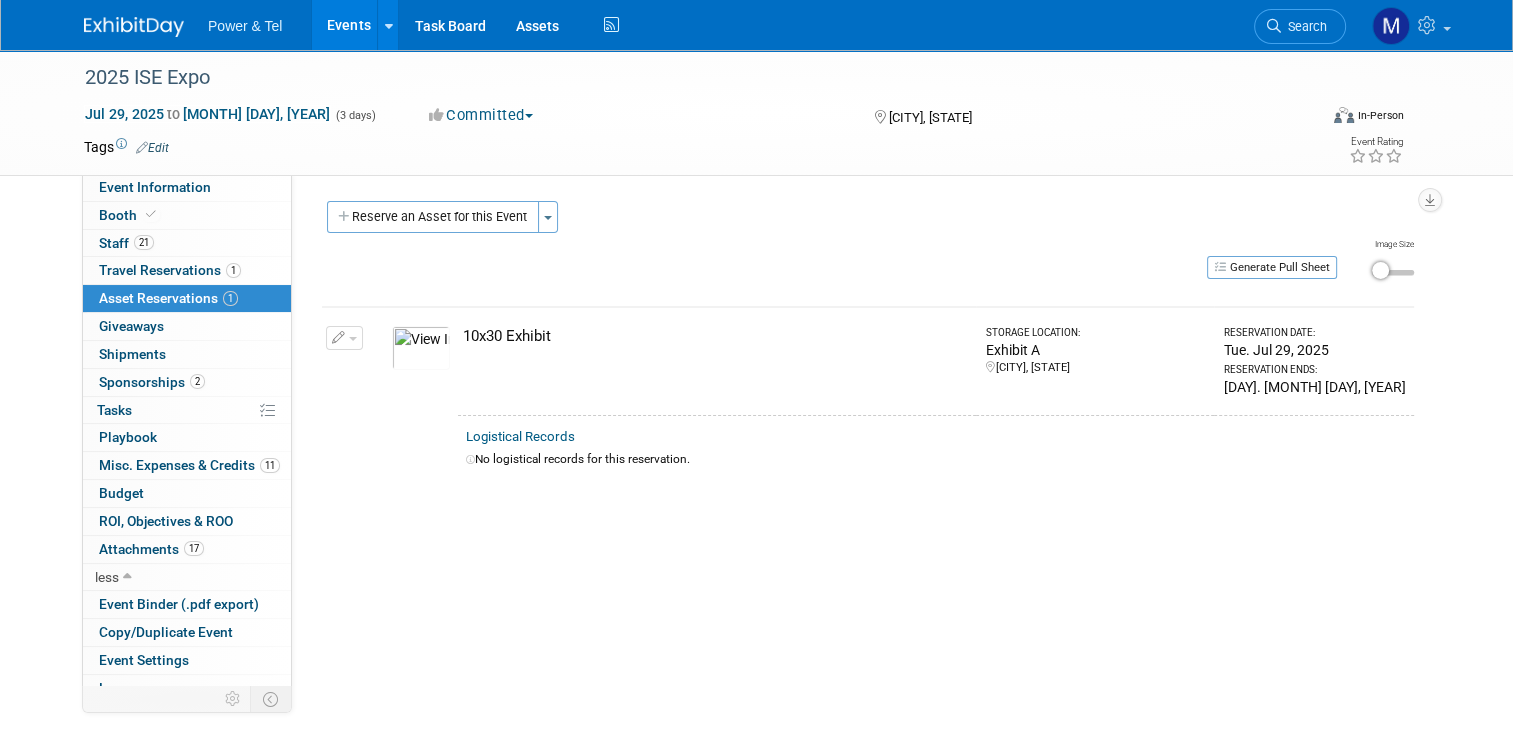 click at bounding box center [421, 348] 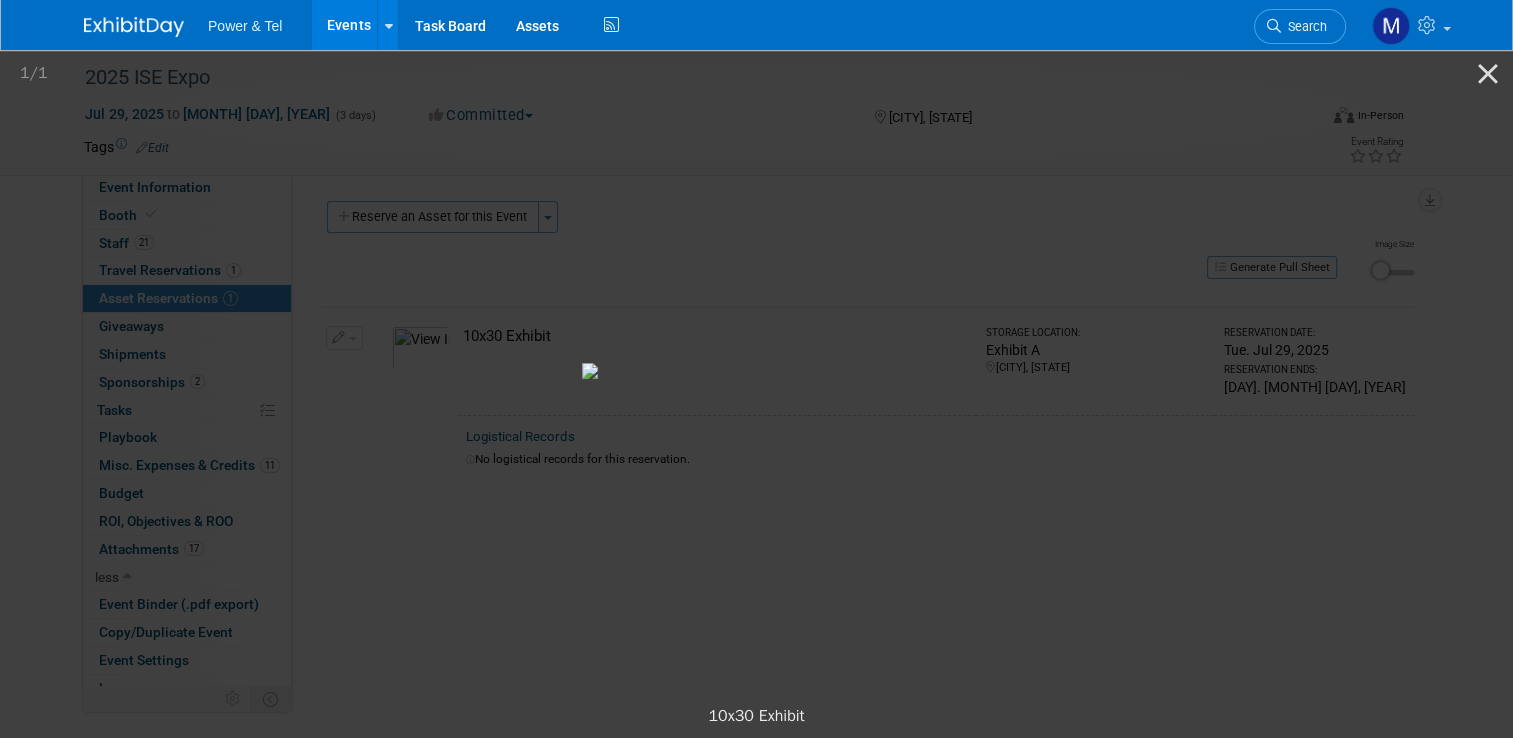 click at bounding box center (756, 371) 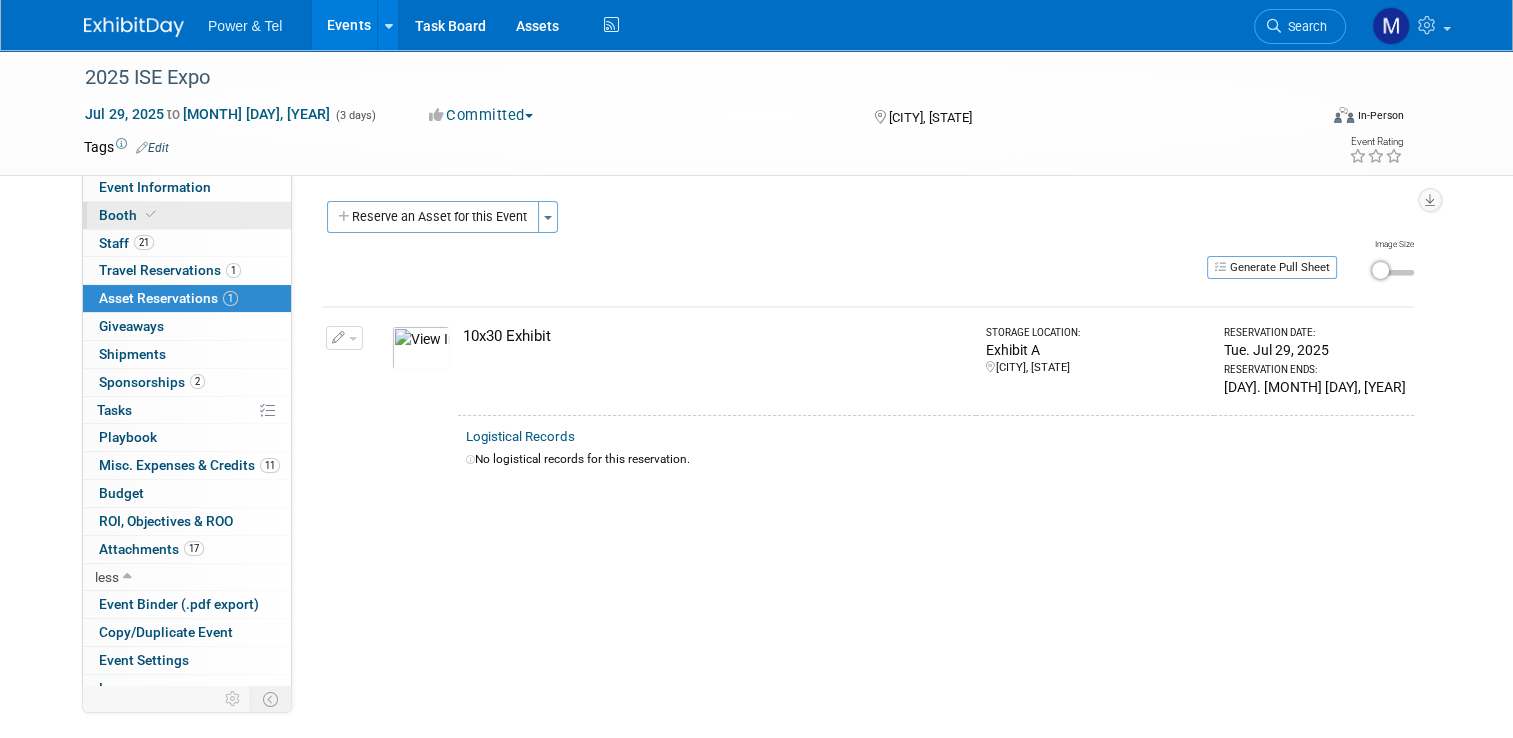 click on "Booth" at bounding box center (187, 215) 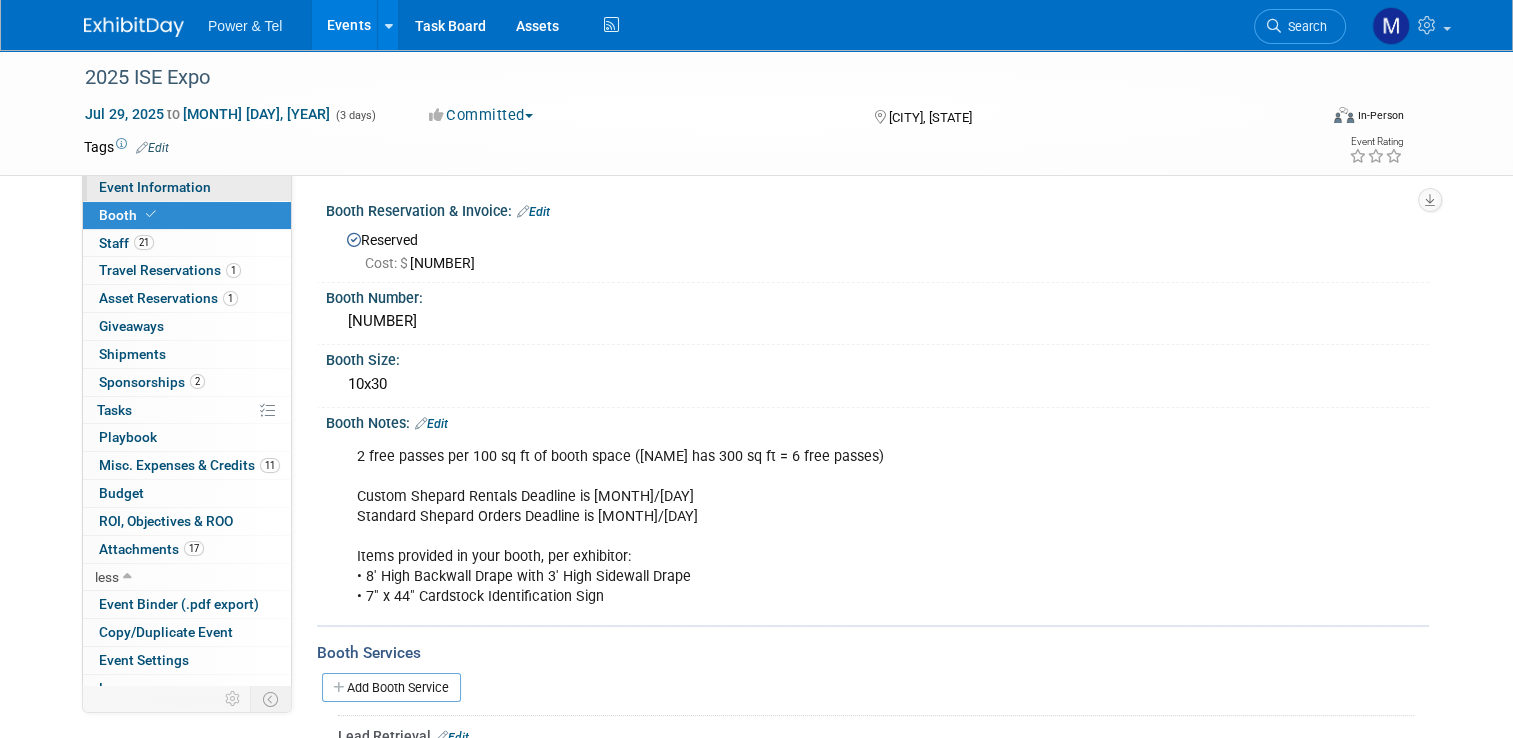 click on "Event Information" at bounding box center [187, 187] 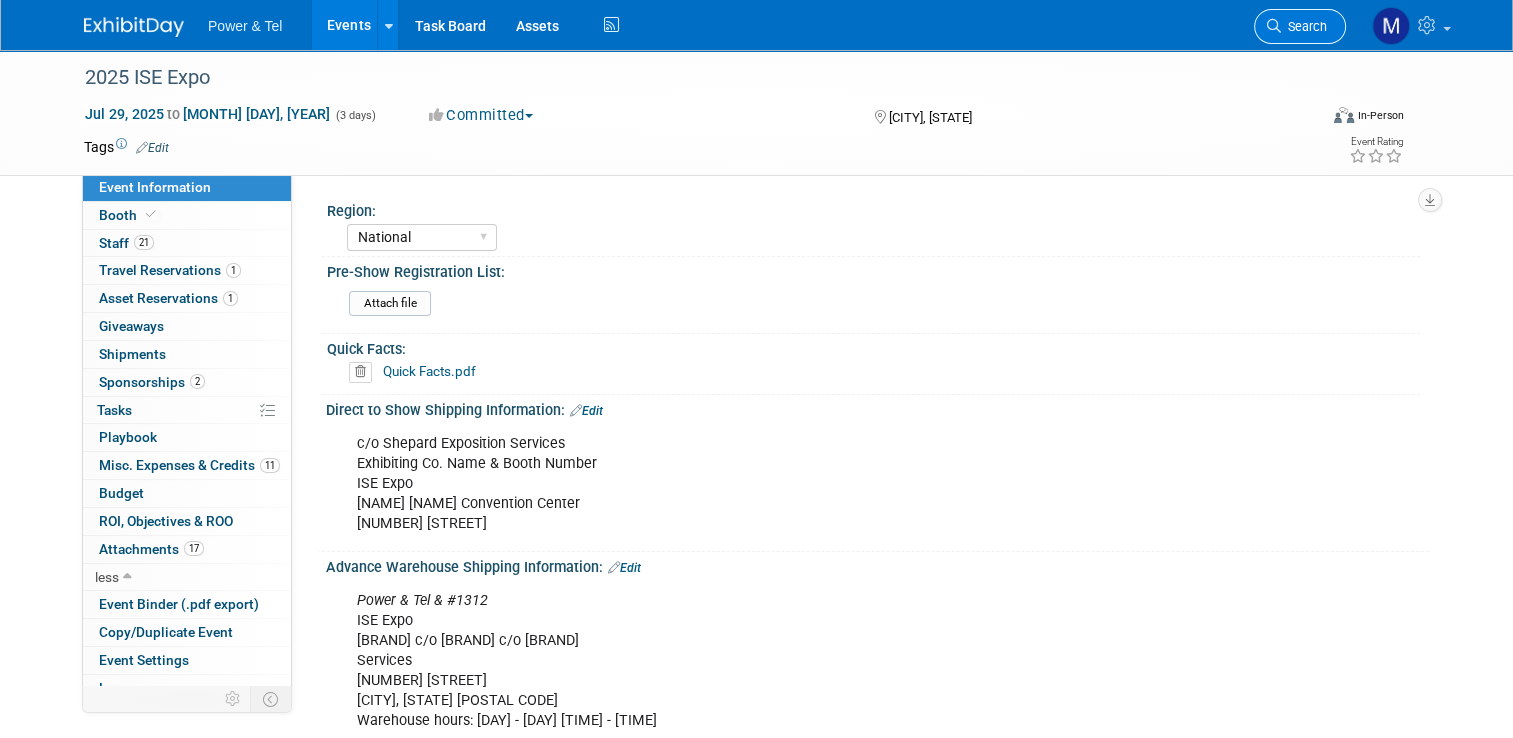 click on "Search" at bounding box center (1304, 26) 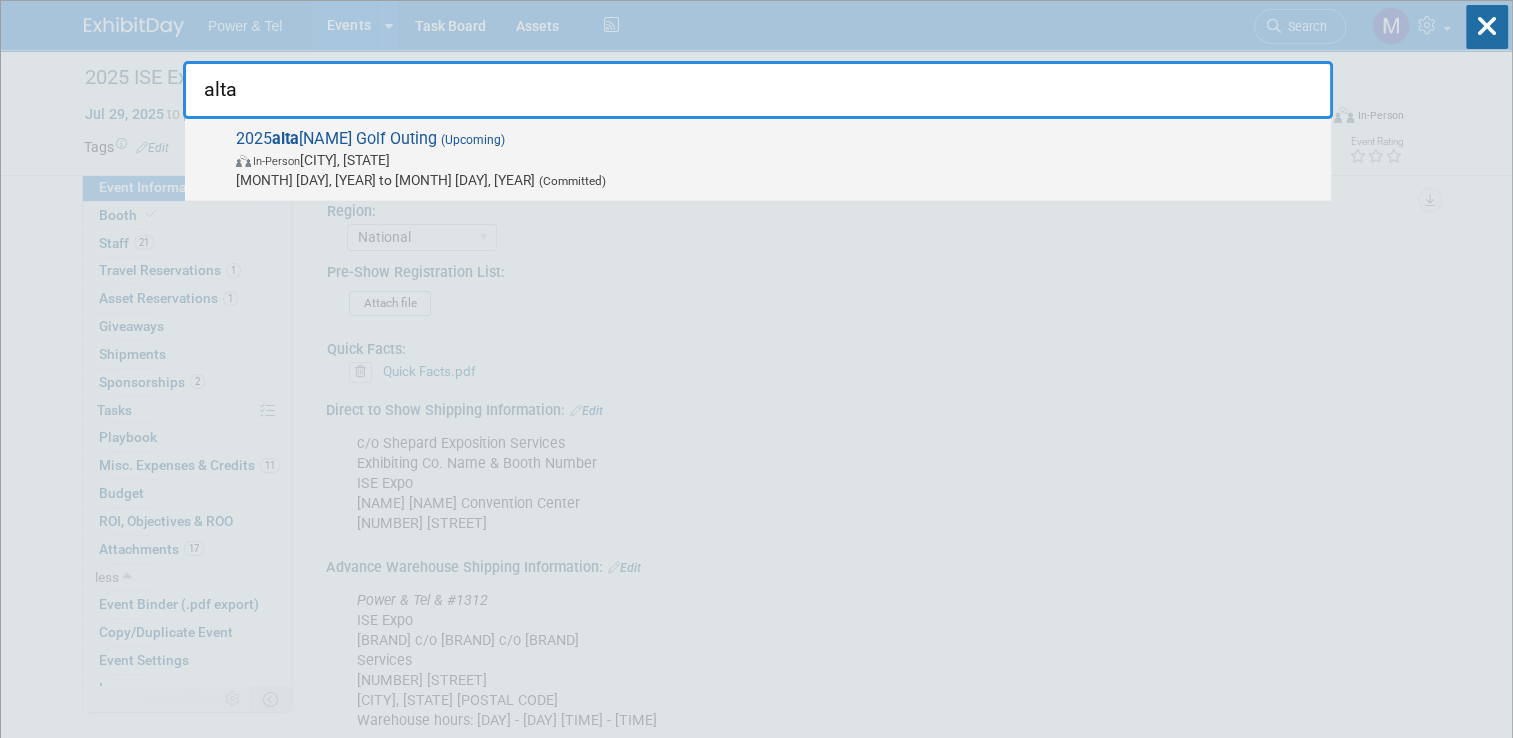 type on "alta" 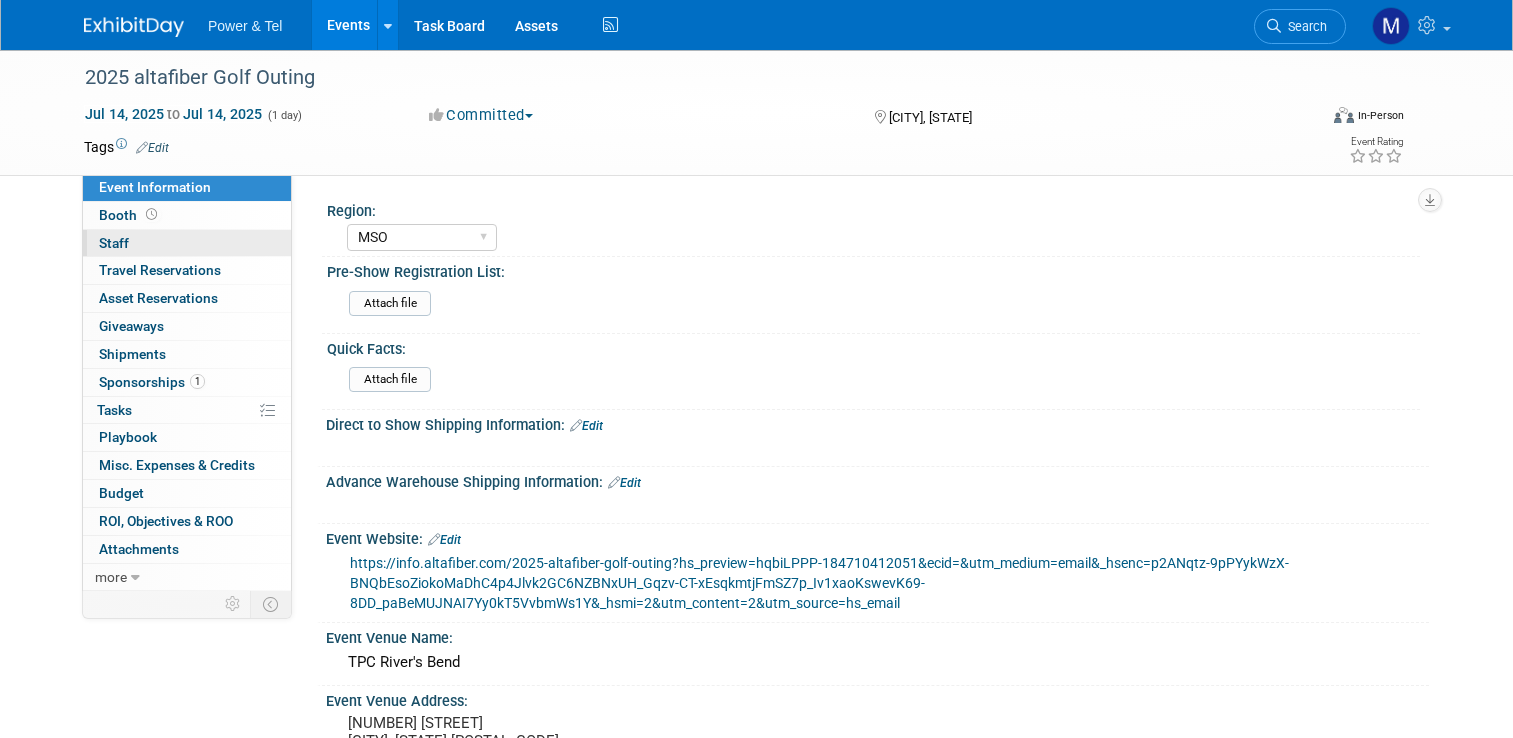scroll, scrollTop: 0, scrollLeft: 0, axis: both 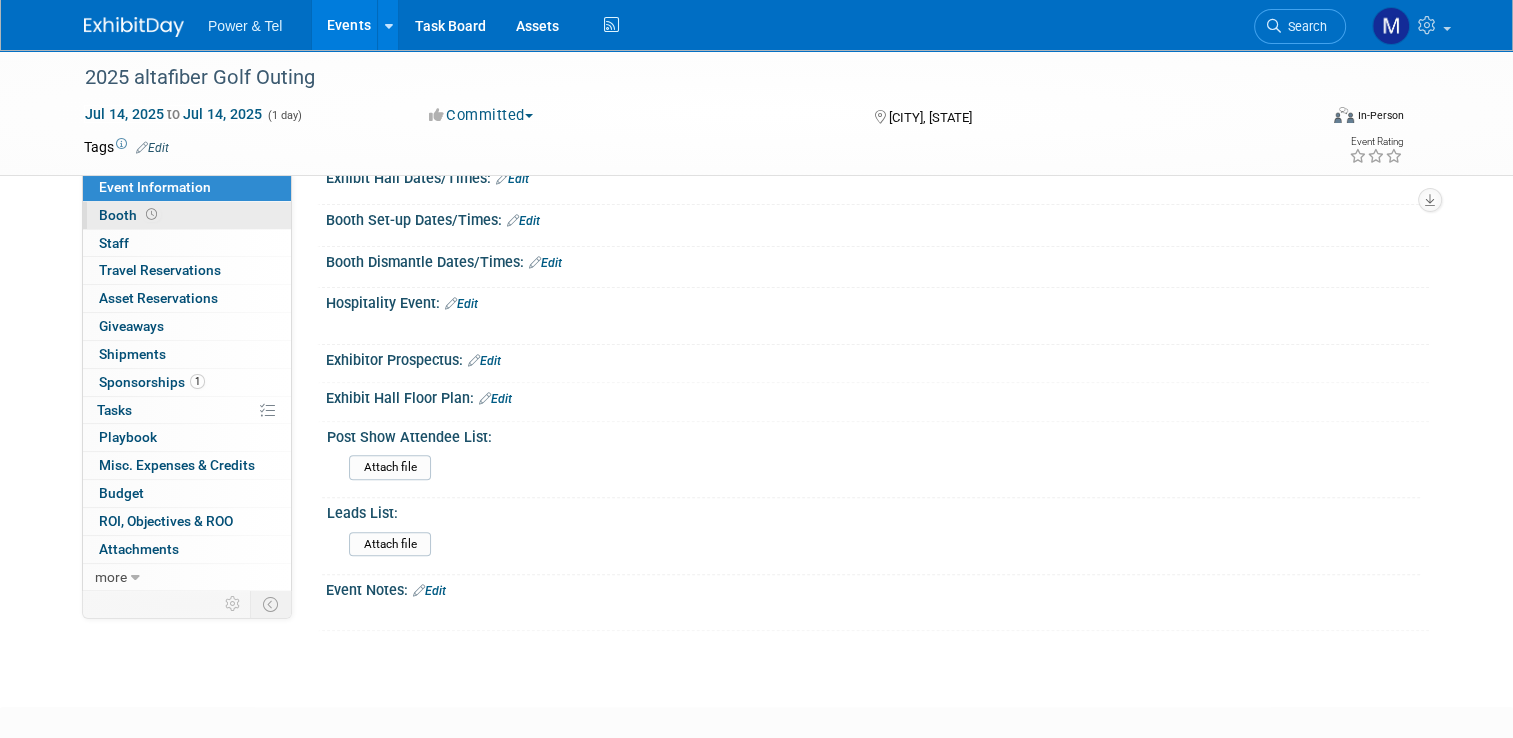click on "Booth" at bounding box center [187, 215] 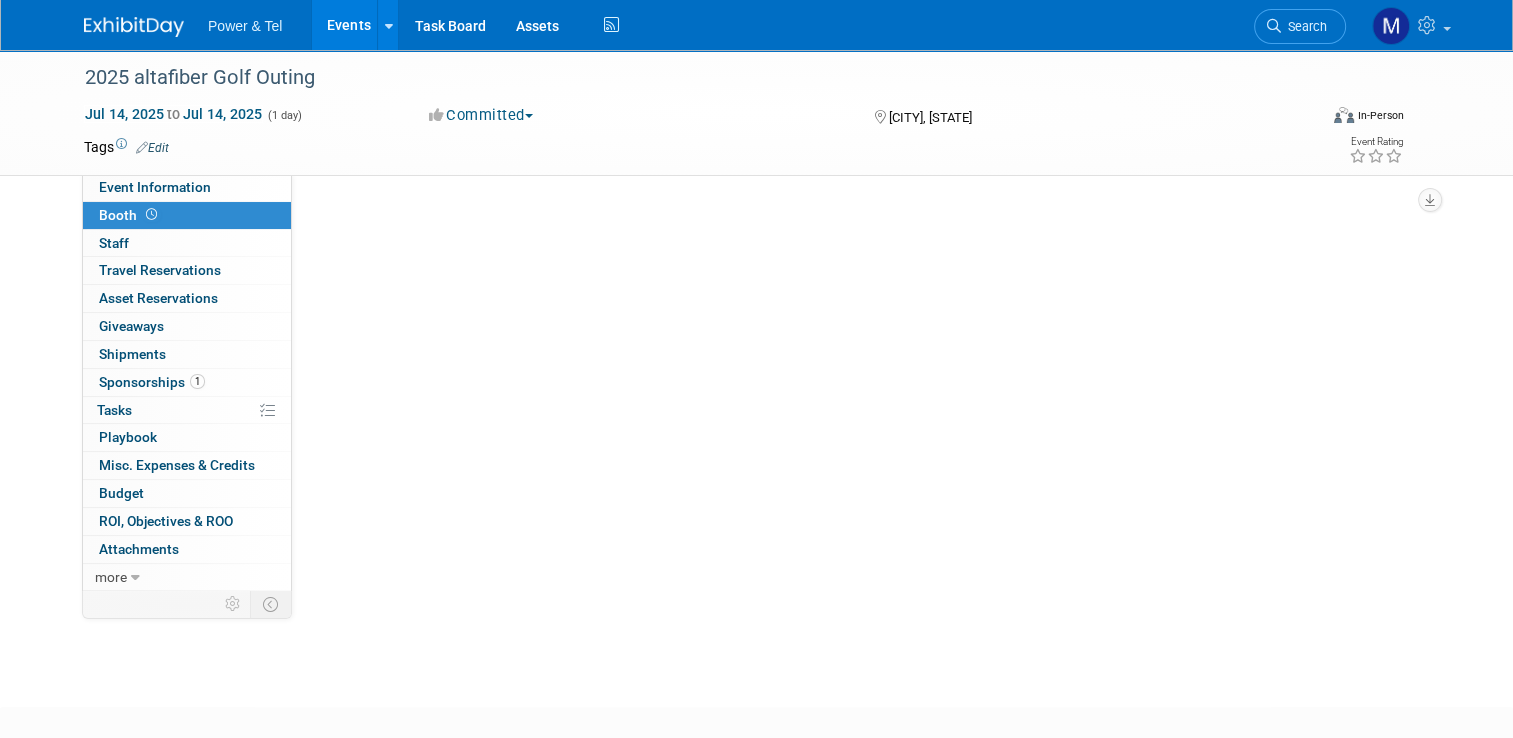 scroll, scrollTop: 0, scrollLeft: 0, axis: both 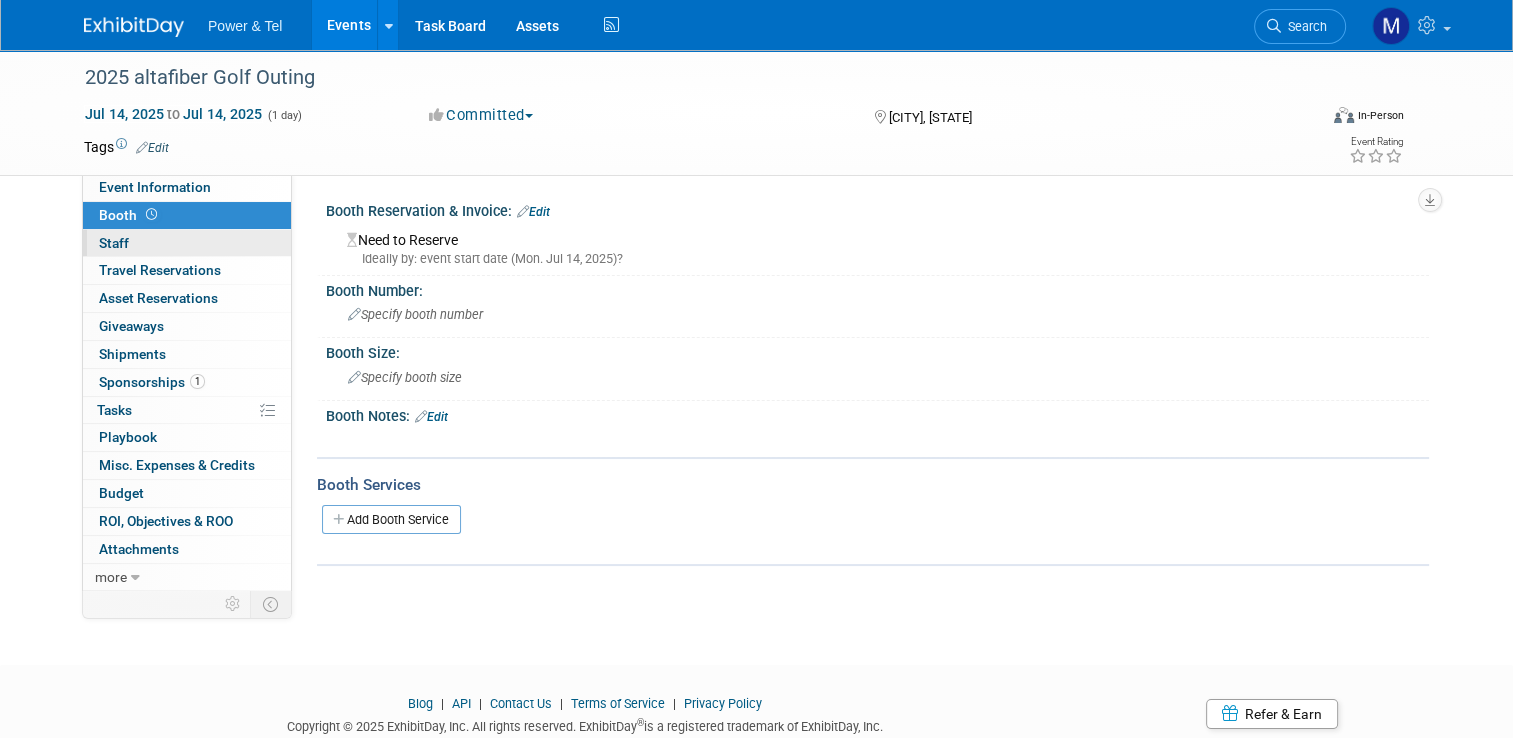 click on "0
Staff 0" at bounding box center (187, 243) 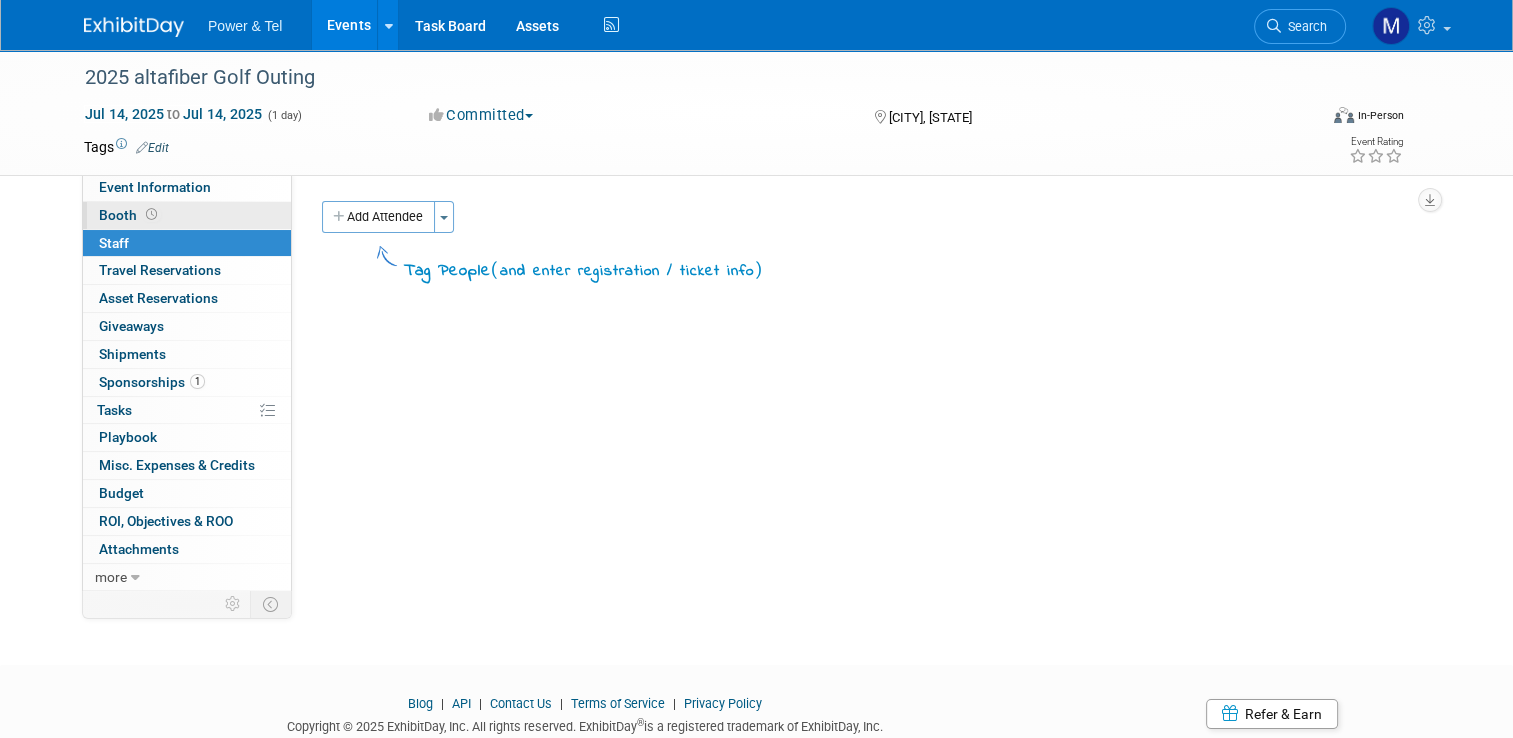 click on "Booth" at bounding box center [187, 215] 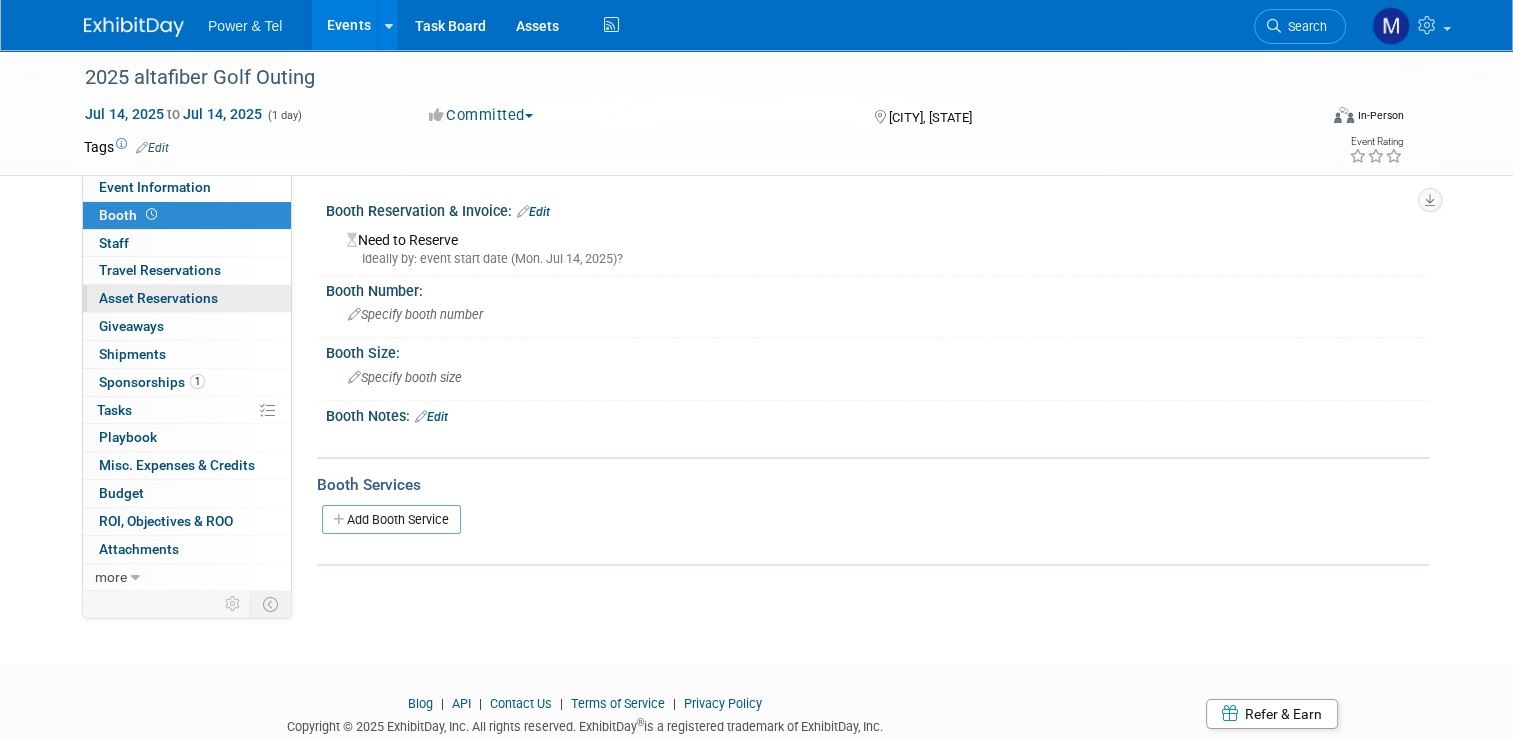 click on "0
Asset Reservations 0" at bounding box center [187, 298] 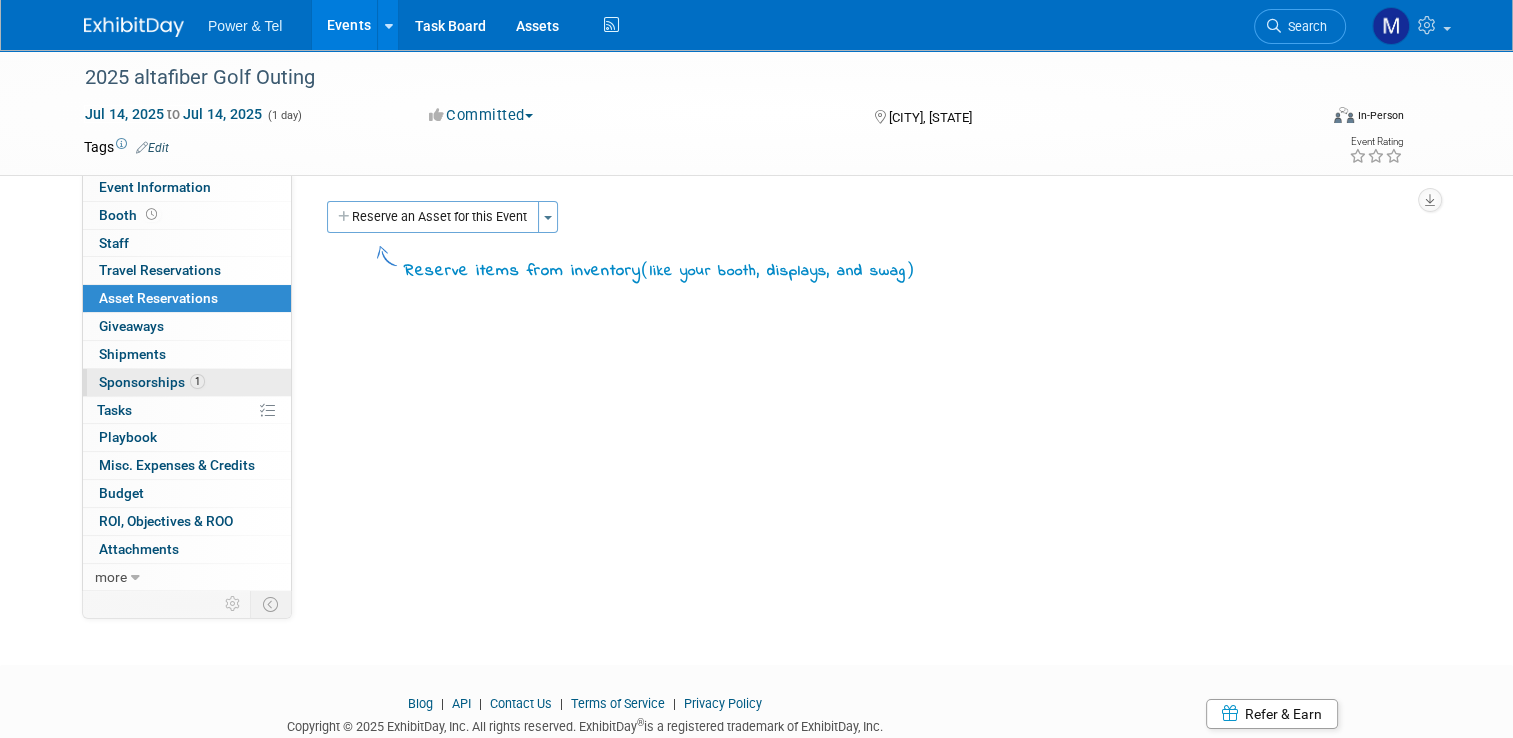 click on "1
Sponsorships 1" at bounding box center (187, 382) 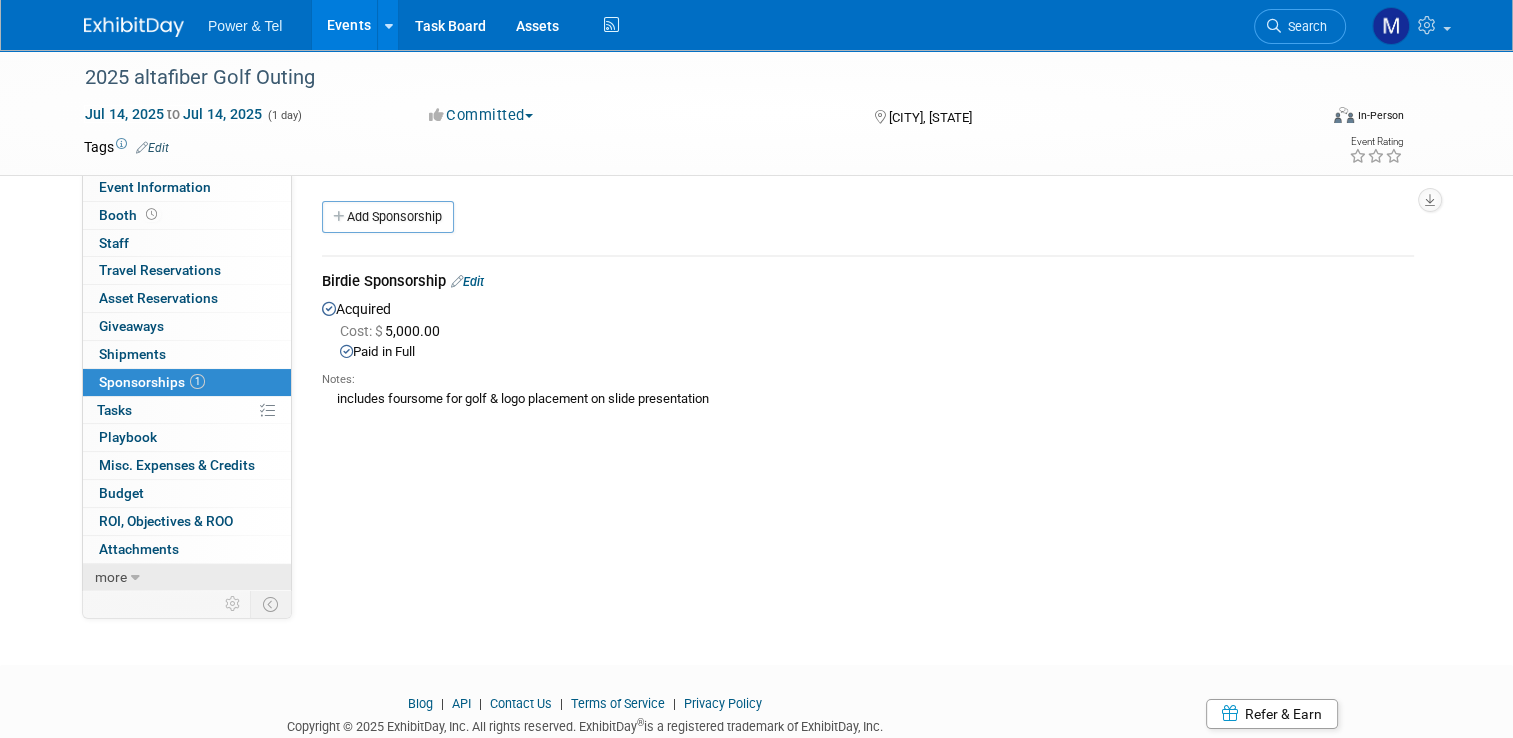 click on "more" at bounding box center (187, 577) 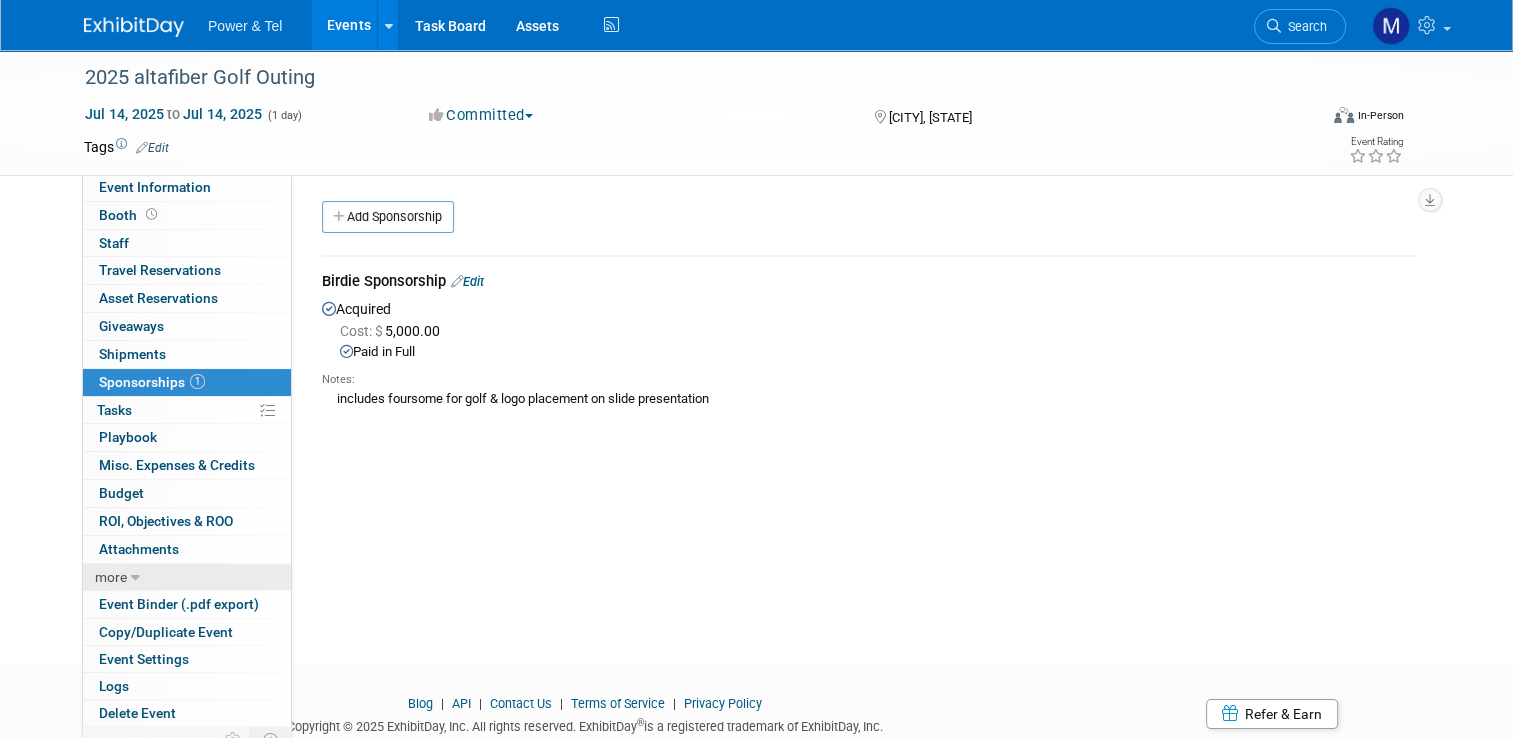 scroll, scrollTop: 40, scrollLeft: 0, axis: vertical 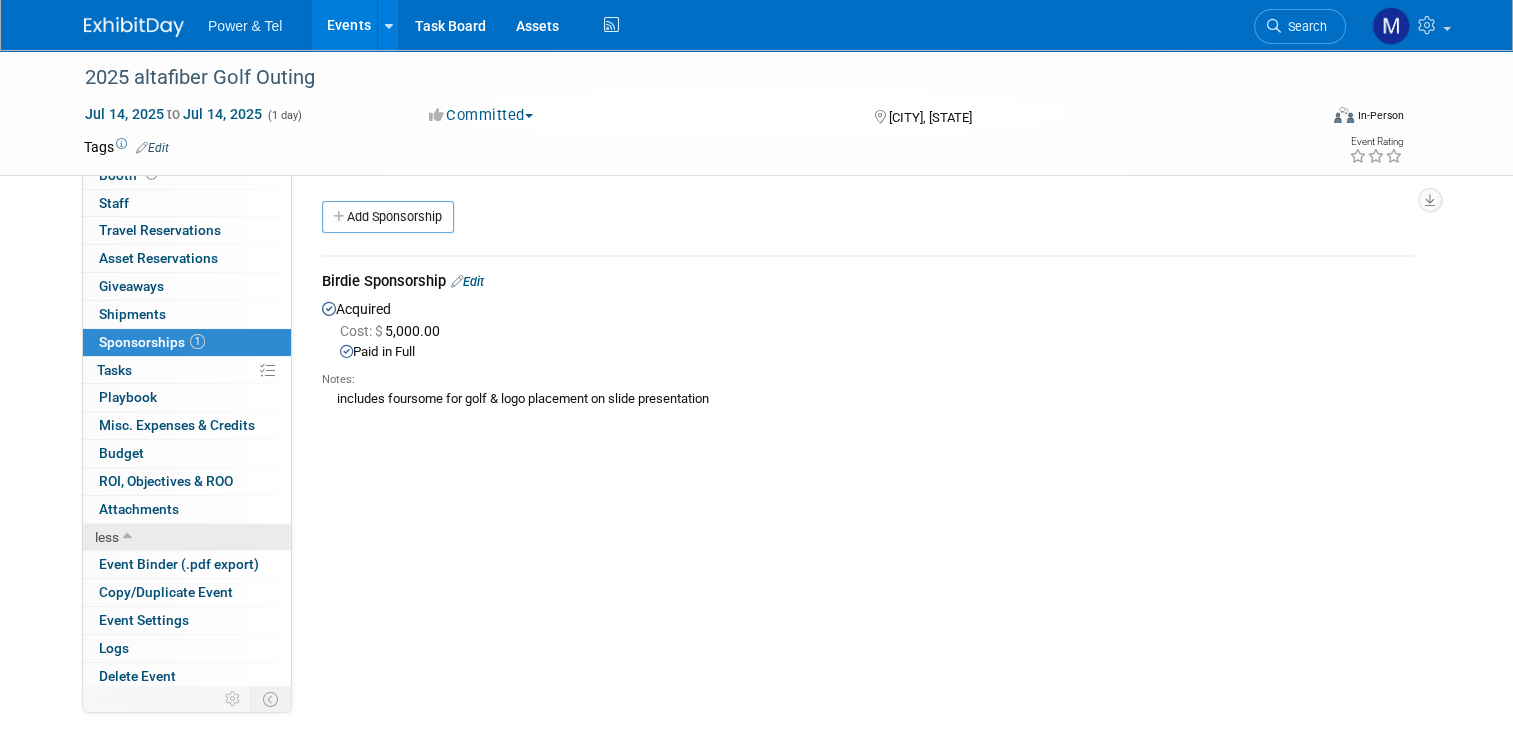 click on "Event Binder (.pdf export)" at bounding box center (187, 564) 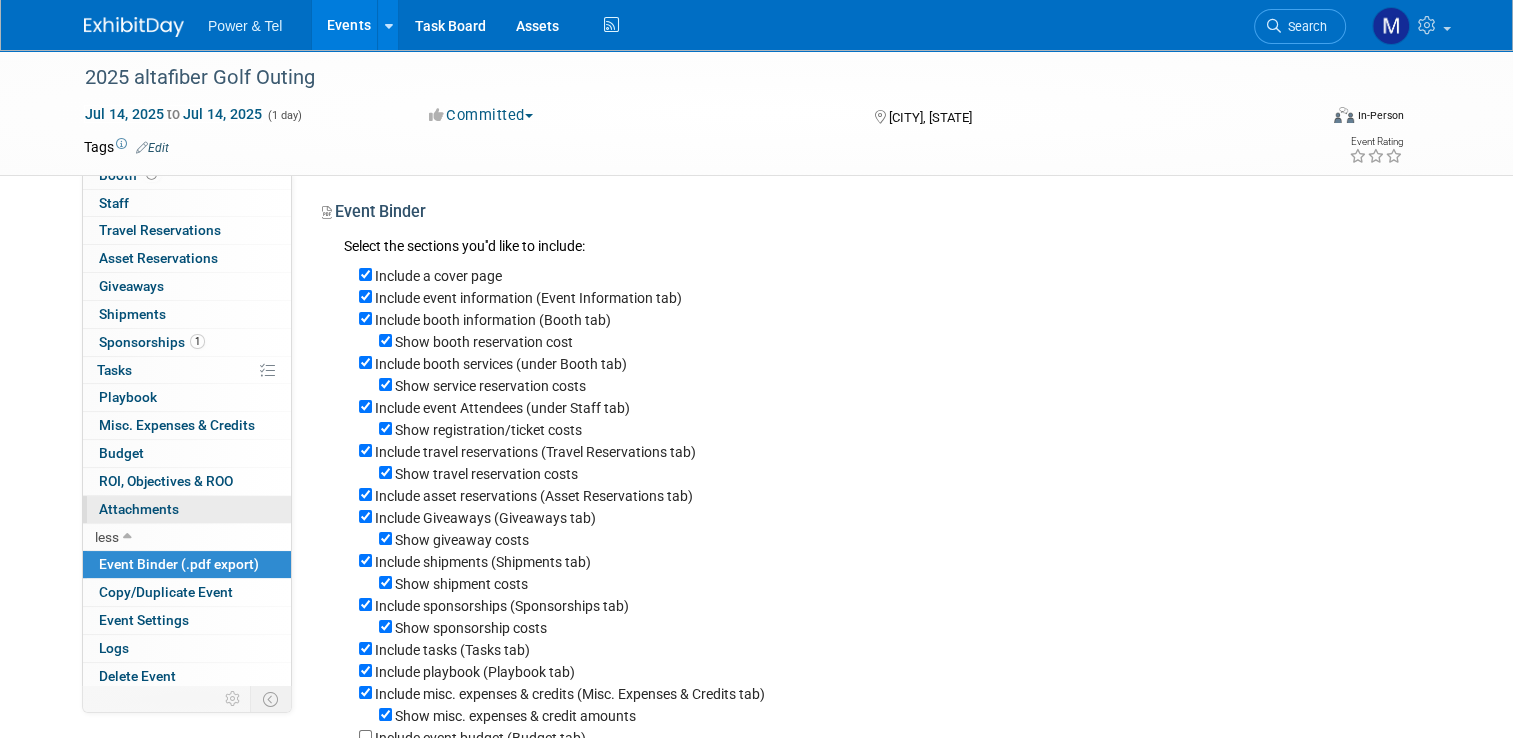 click on "0
Attachments 0" at bounding box center (187, 509) 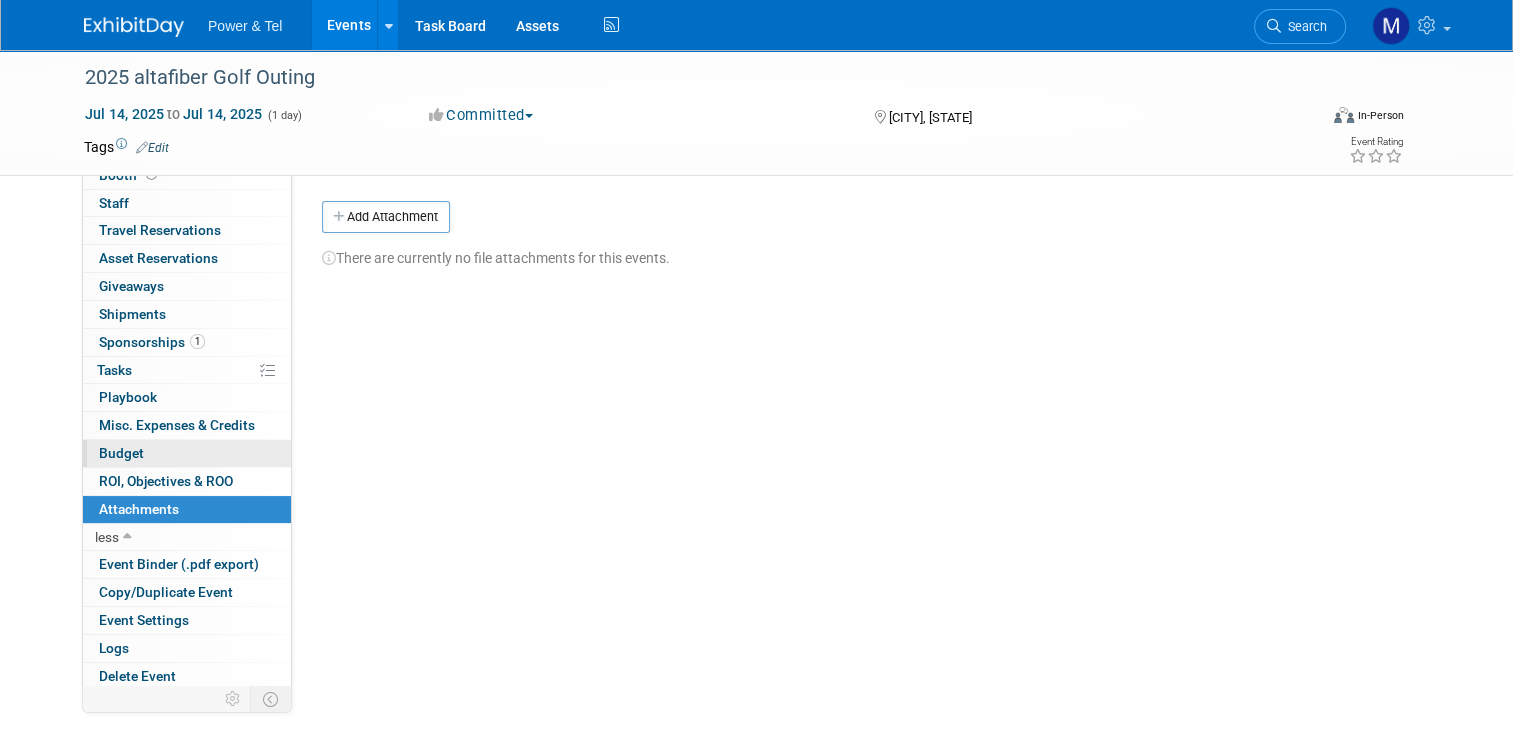 click on "Budget" at bounding box center (187, 453) 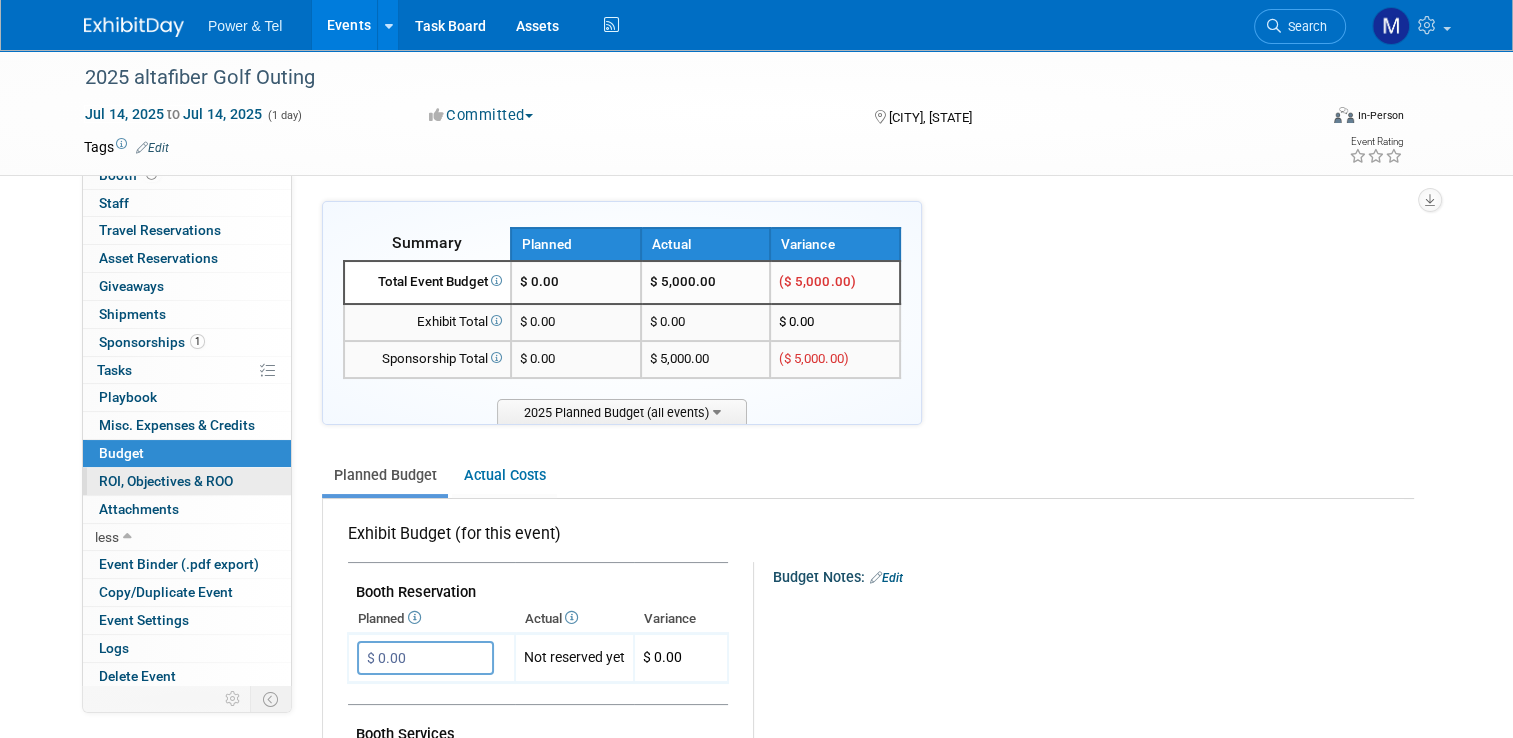 click on "ROI, Objectives & ROO 0" at bounding box center (166, 481) 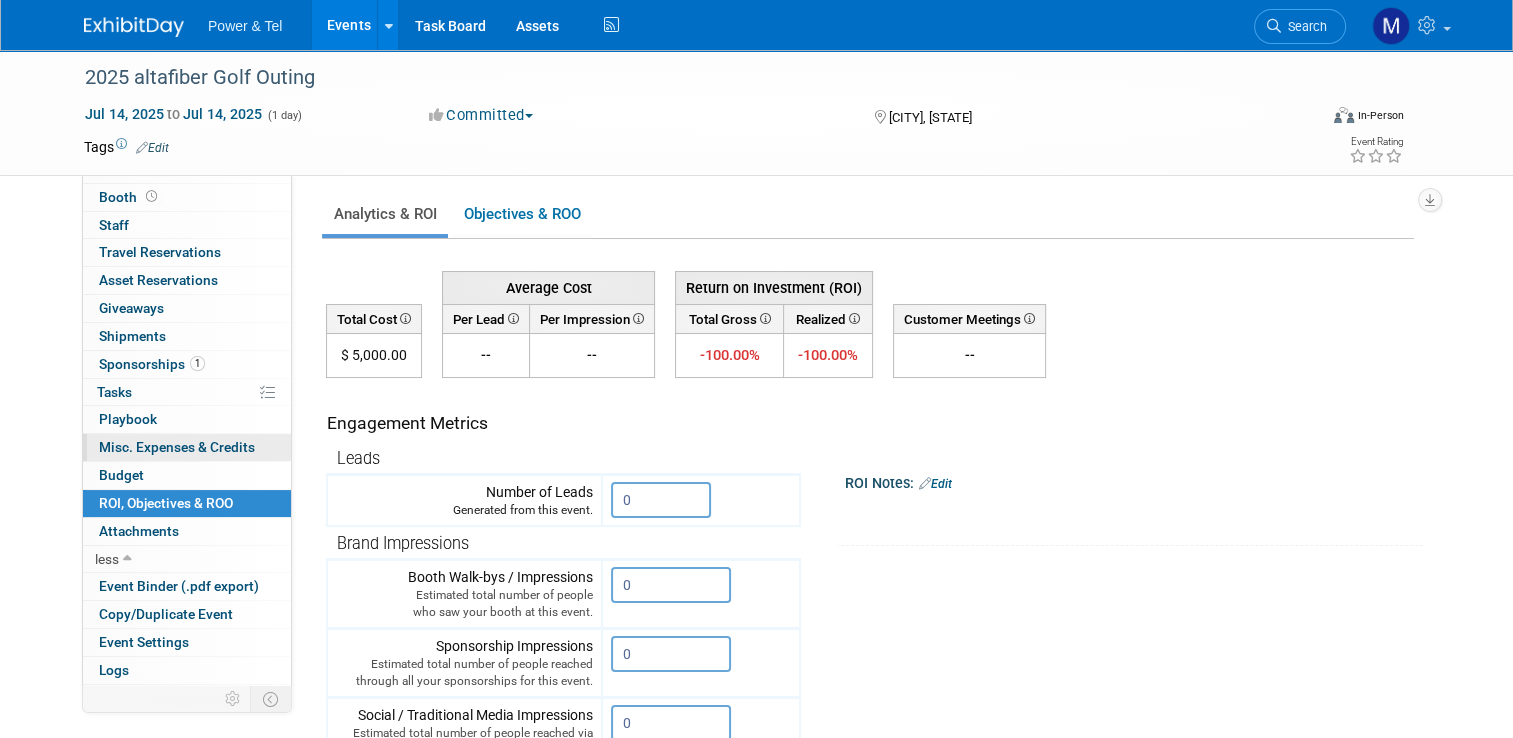 scroll, scrollTop: 0, scrollLeft: 0, axis: both 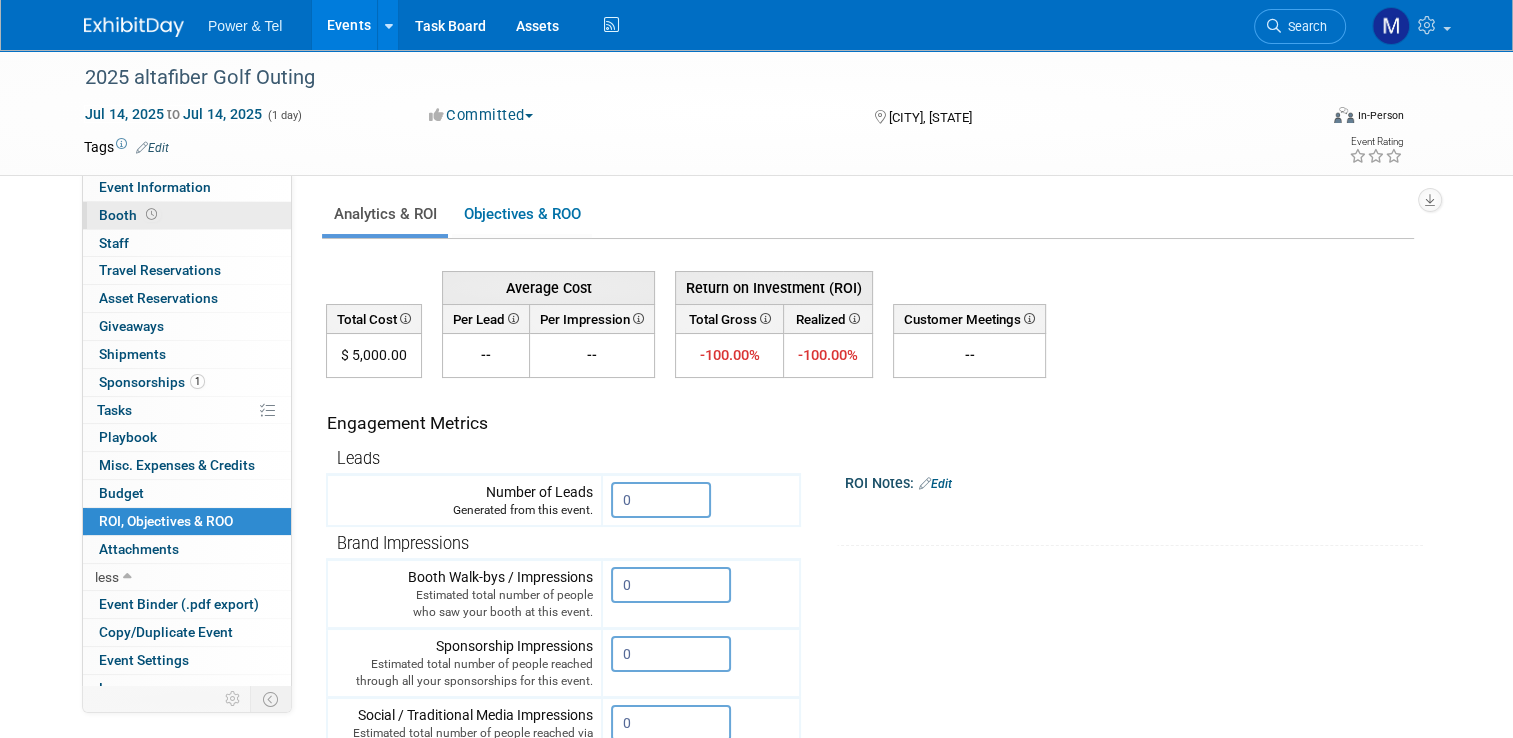 click on "Booth" at bounding box center (187, 215) 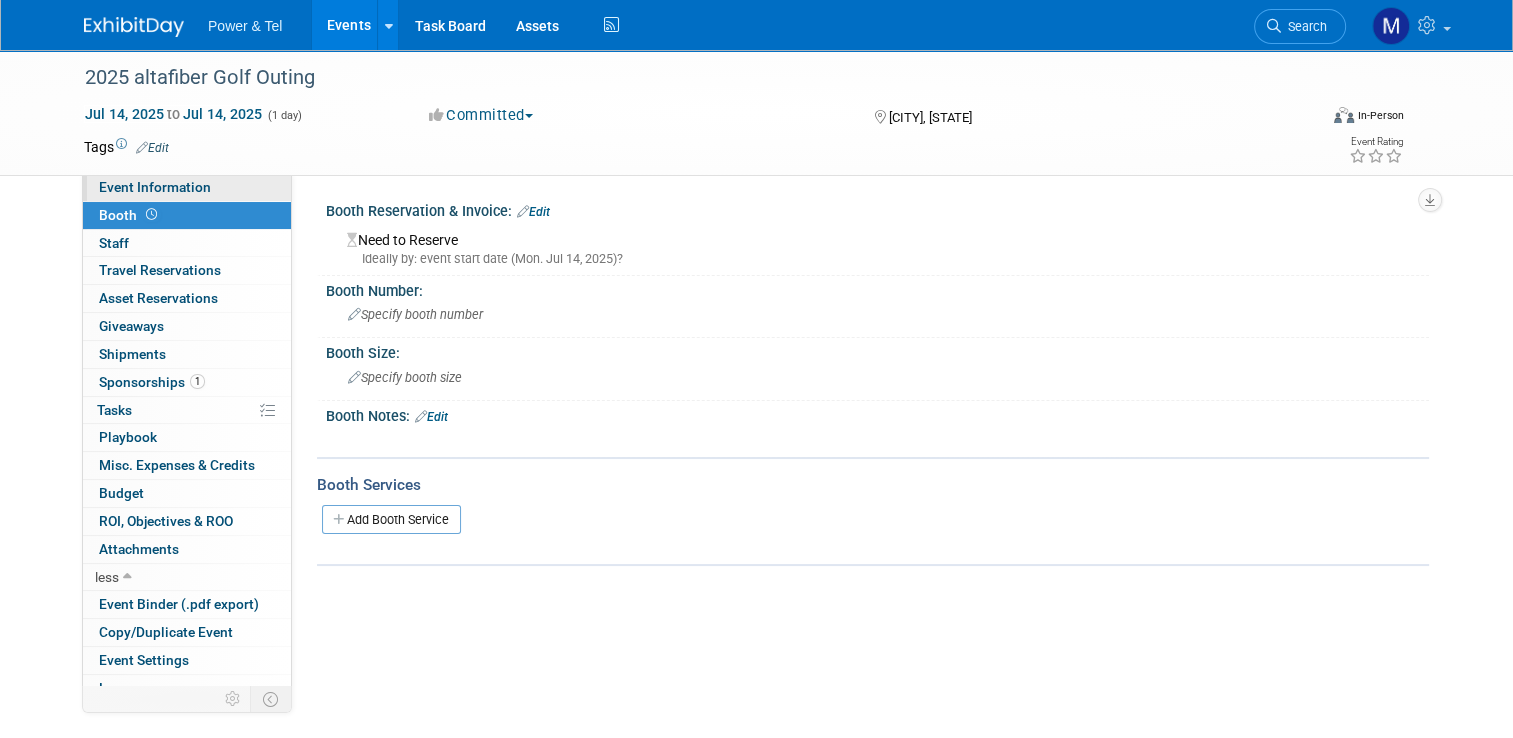 click on "Event Information" at bounding box center (155, 187) 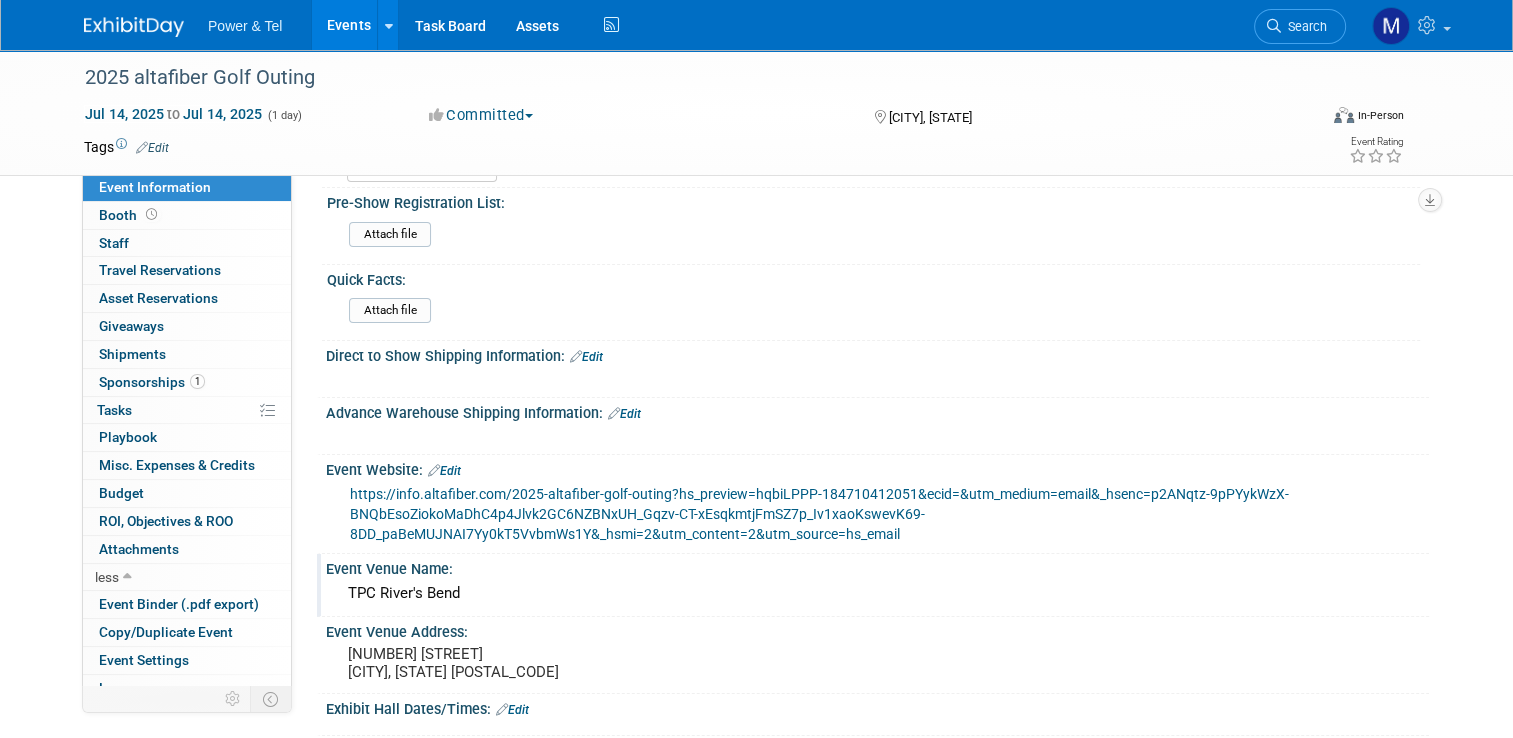 scroll, scrollTop: 200, scrollLeft: 0, axis: vertical 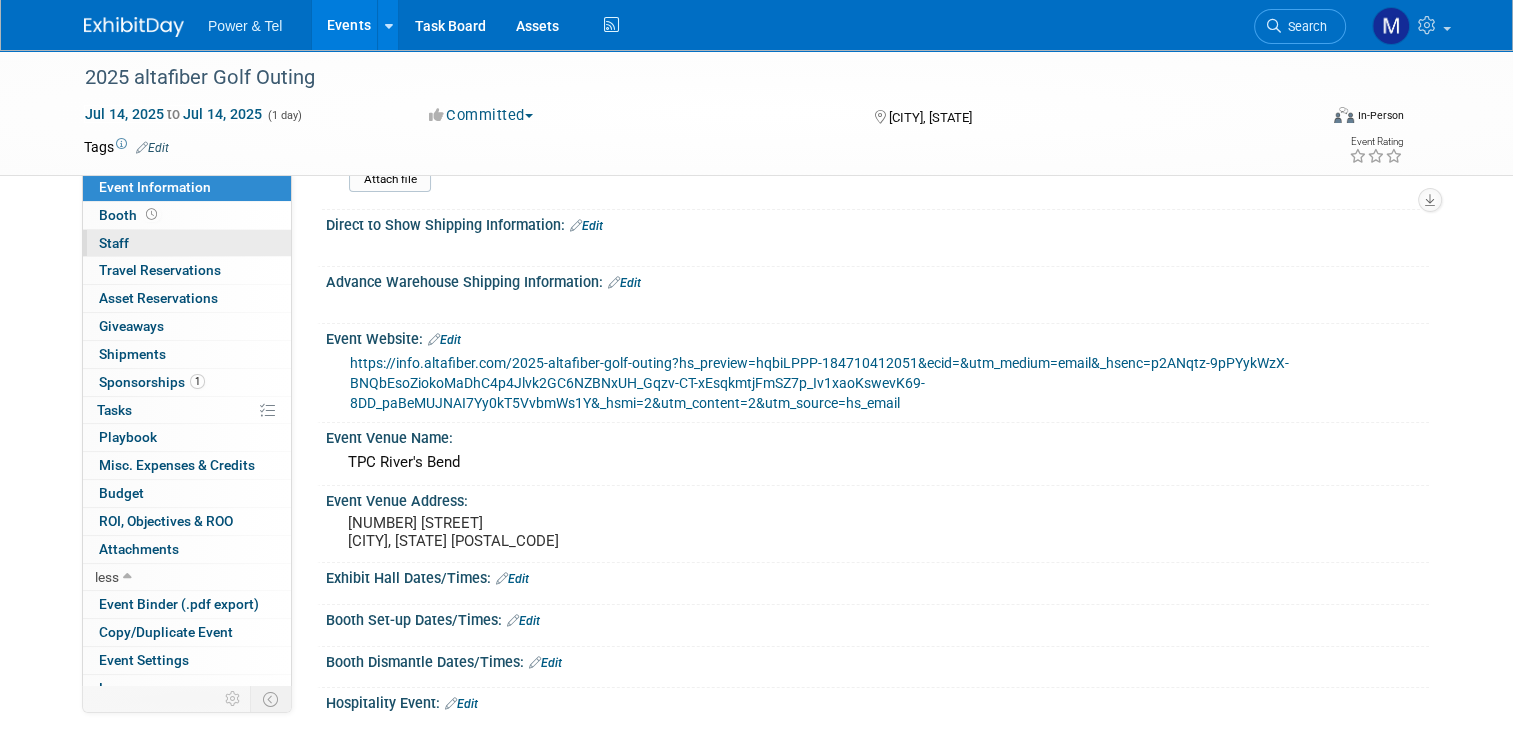 click on "0
Staff 0" at bounding box center [187, 243] 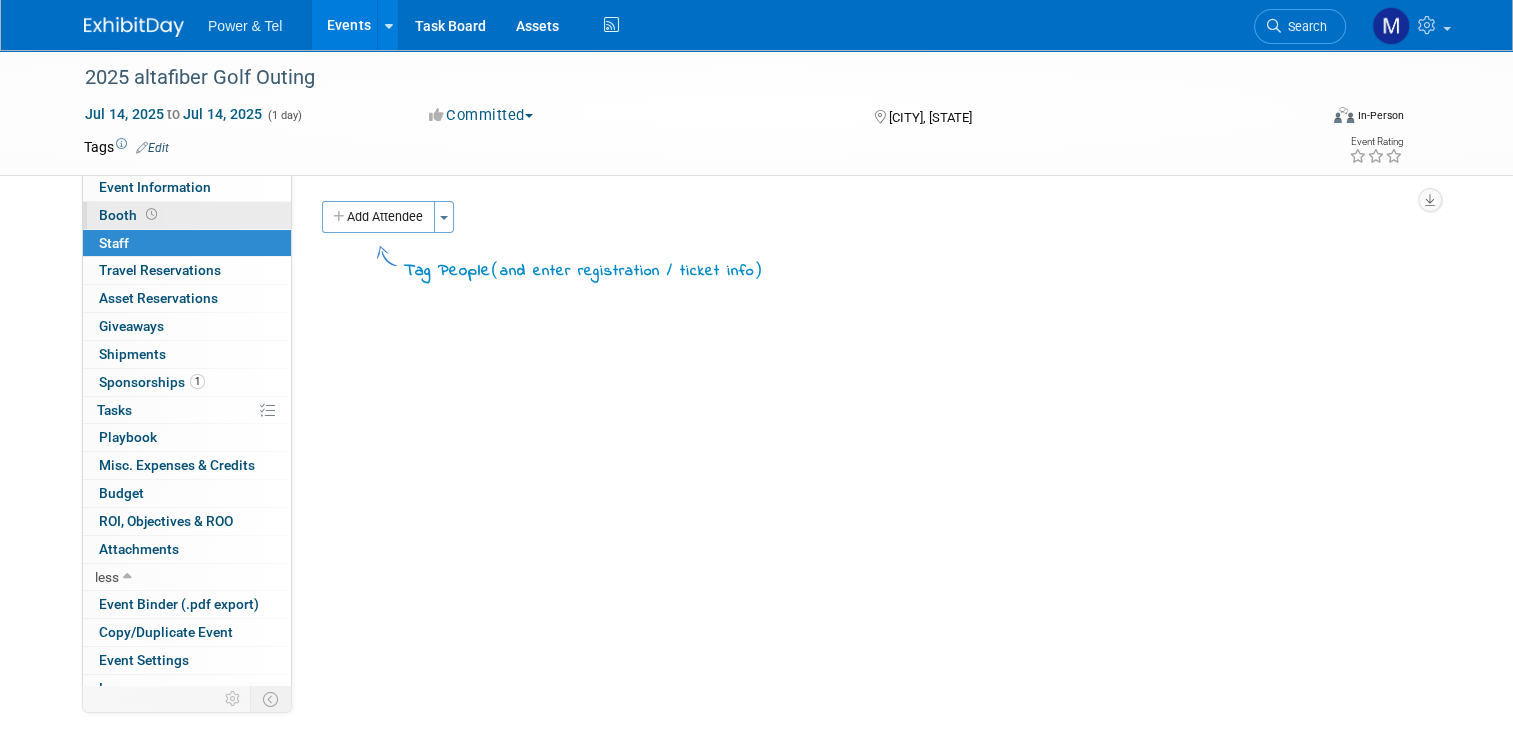 click on "Booth" at bounding box center [187, 215] 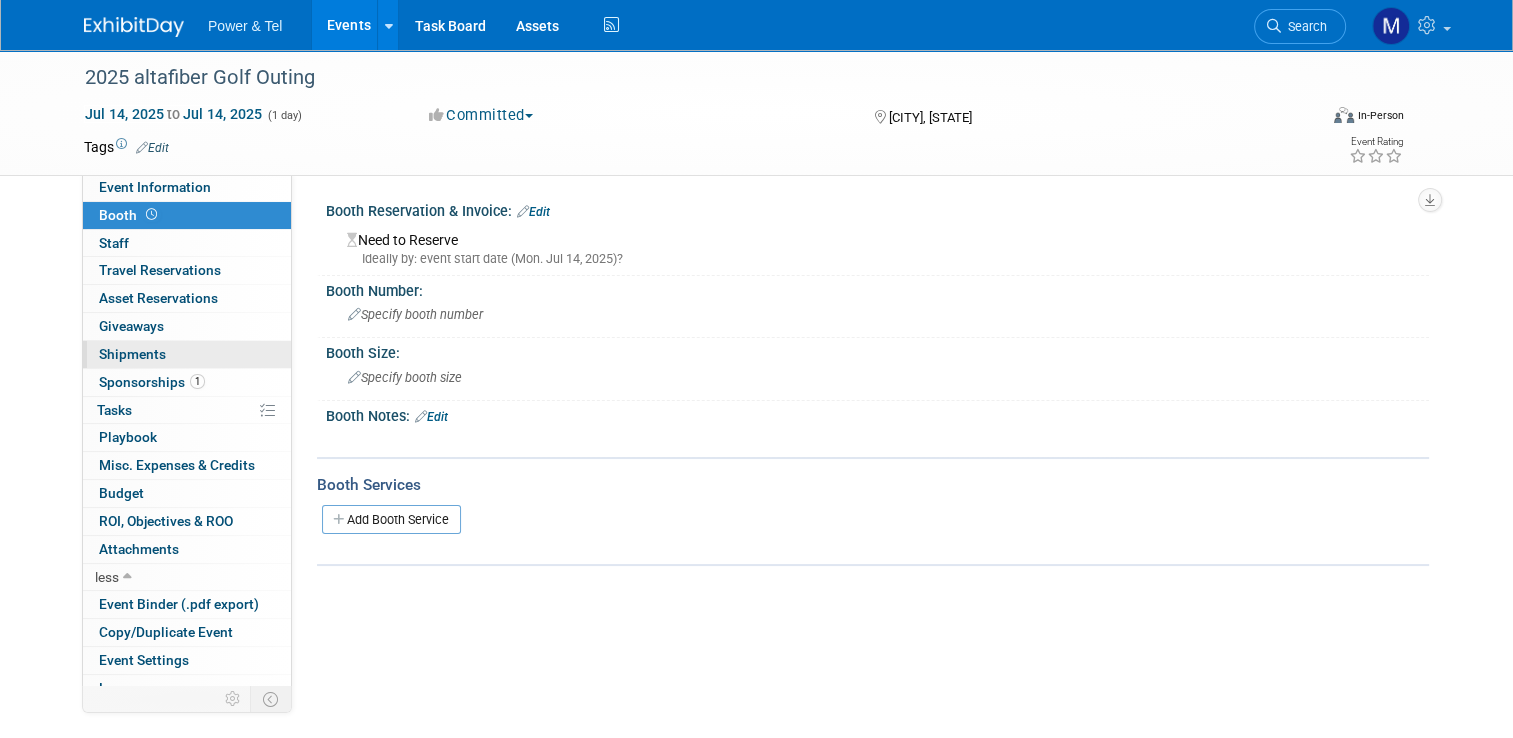 click on "0
Shipments 0" at bounding box center (187, 354) 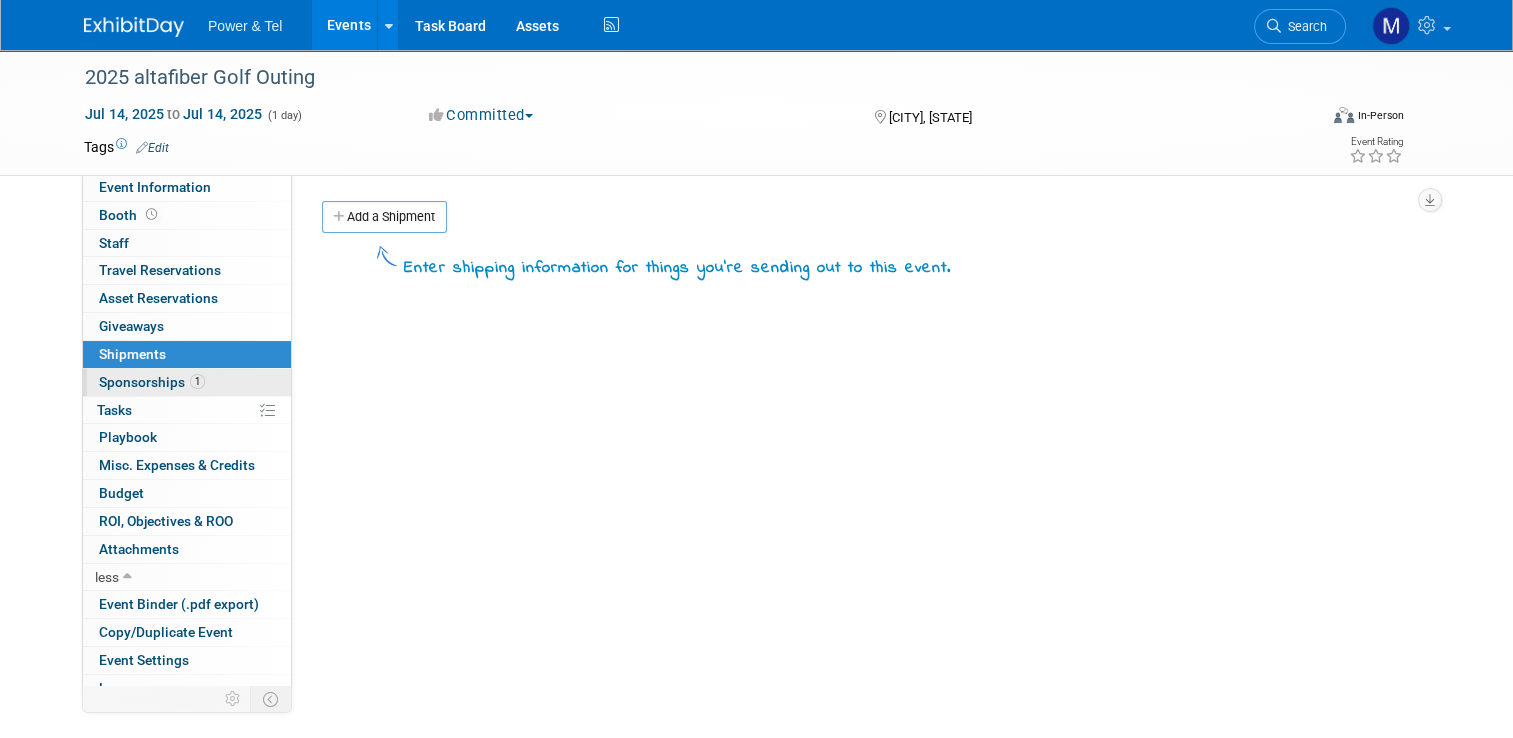 click on "1" at bounding box center (197, 381) 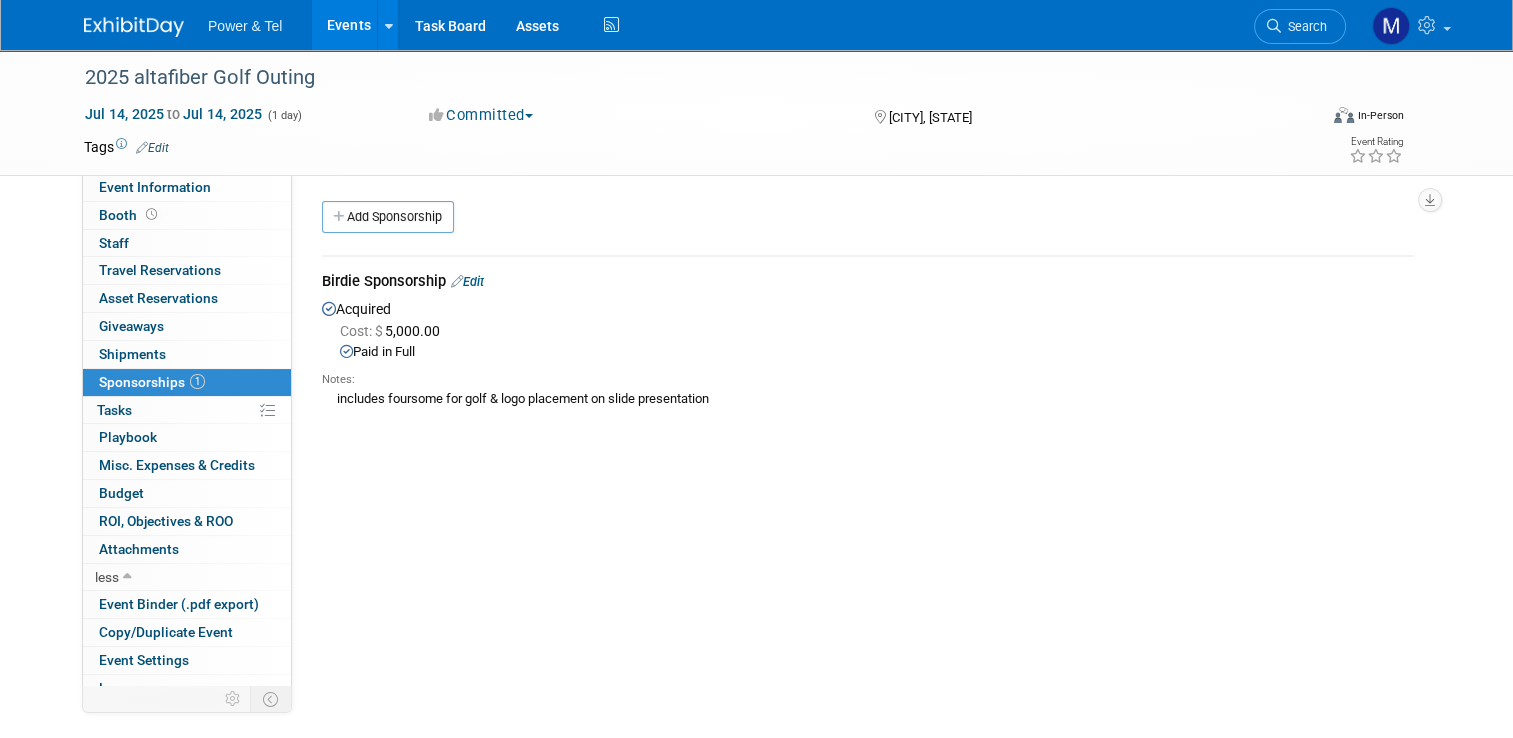 drag, startPoint x: 484, startPoint y: 398, endPoint x: 712, endPoint y: 388, distance: 228.2192 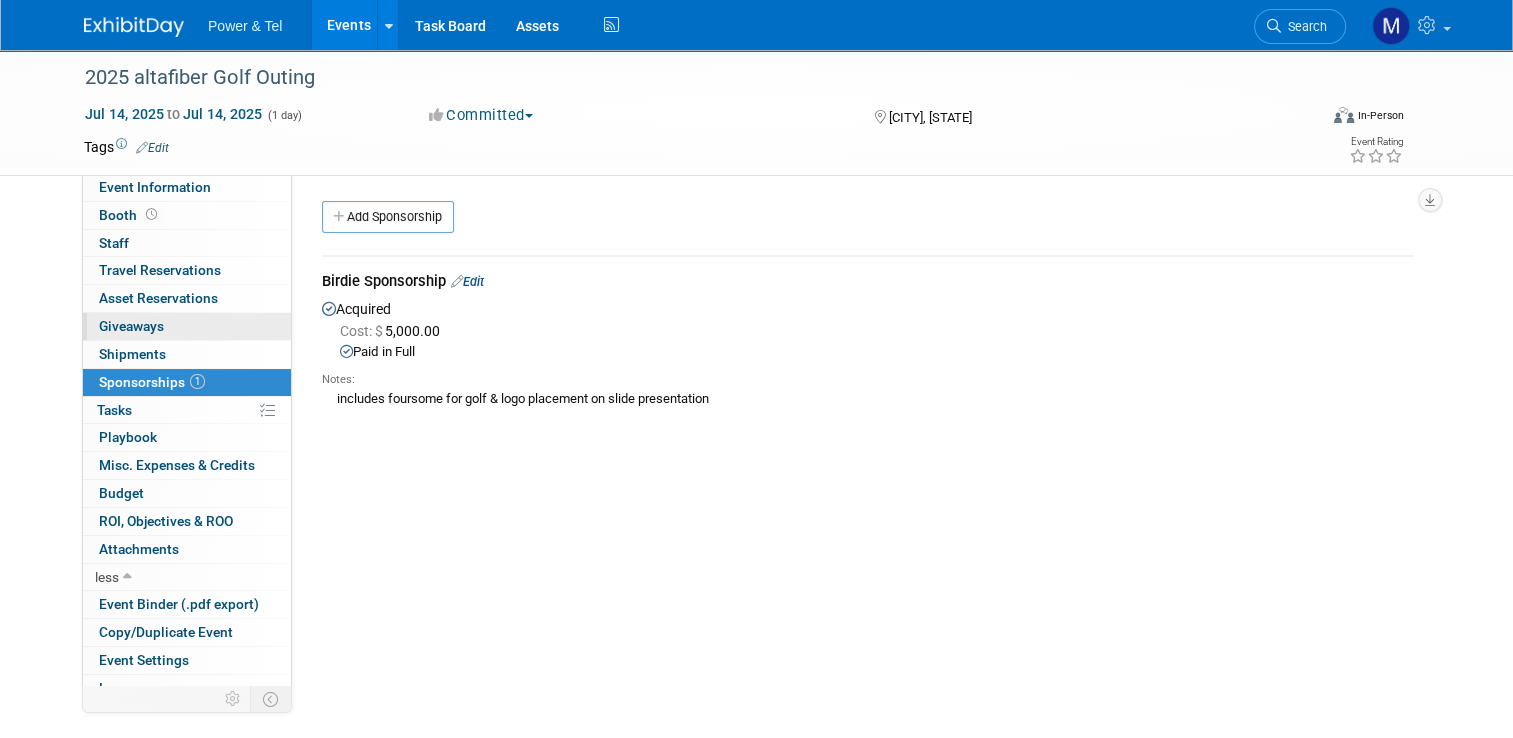 click on "0
Giveaways 0" at bounding box center [187, 326] 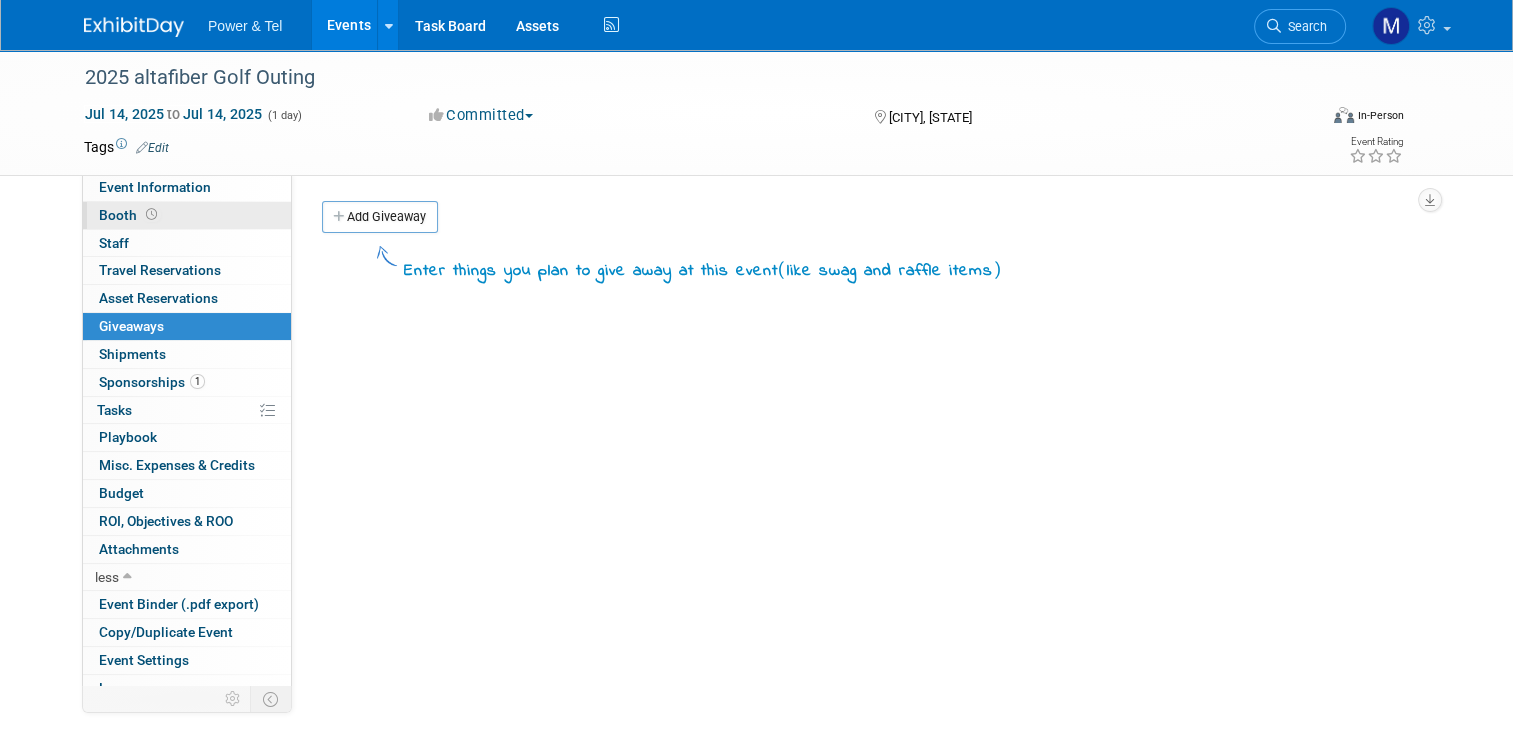 click on "Booth" at bounding box center (187, 215) 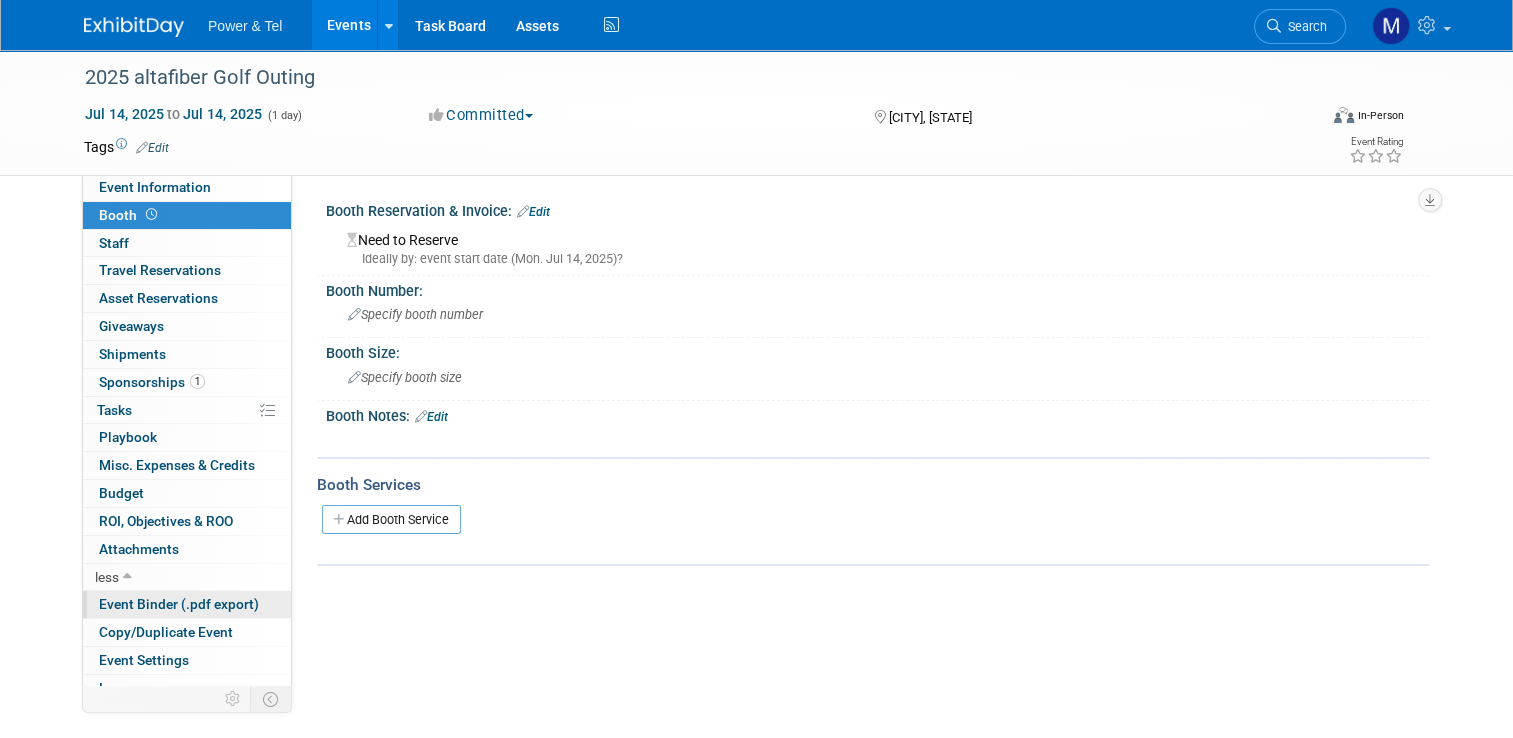 scroll, scrollTop: 40, scrollLeft: 0, axis: vertical 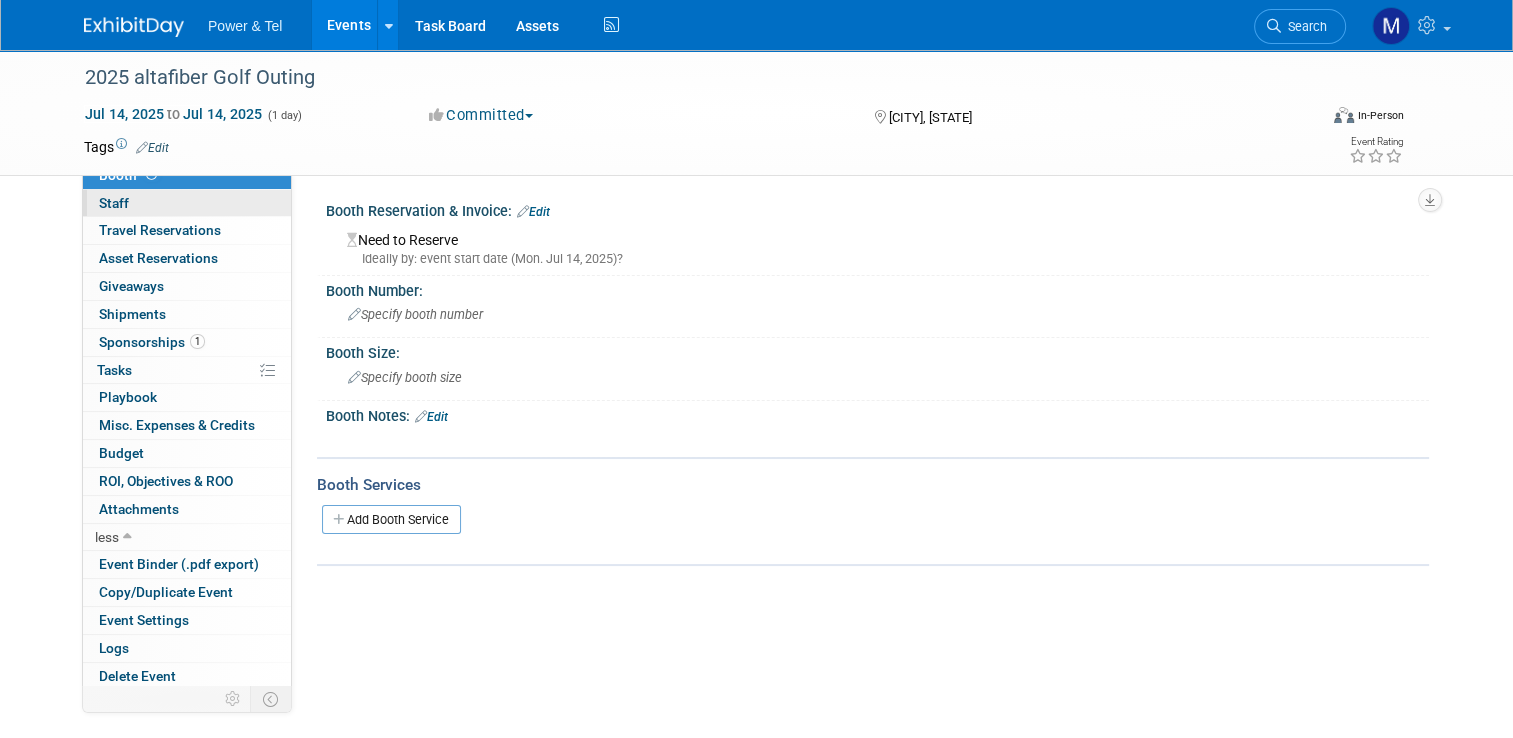 click on "0
Staff 0" at bounding box center [187, 203] 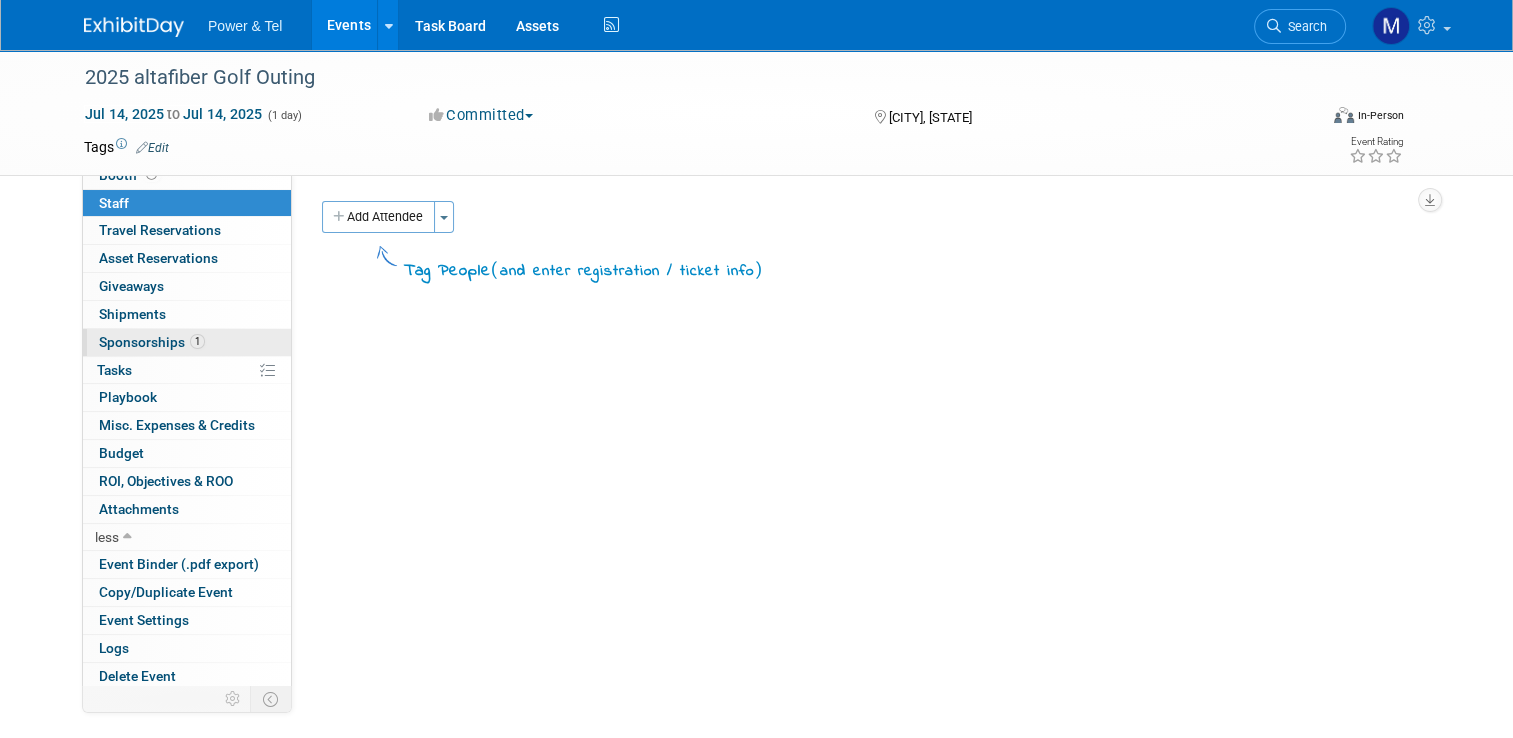 click on "Sponsorships 1" at bounding box center (152, 342) 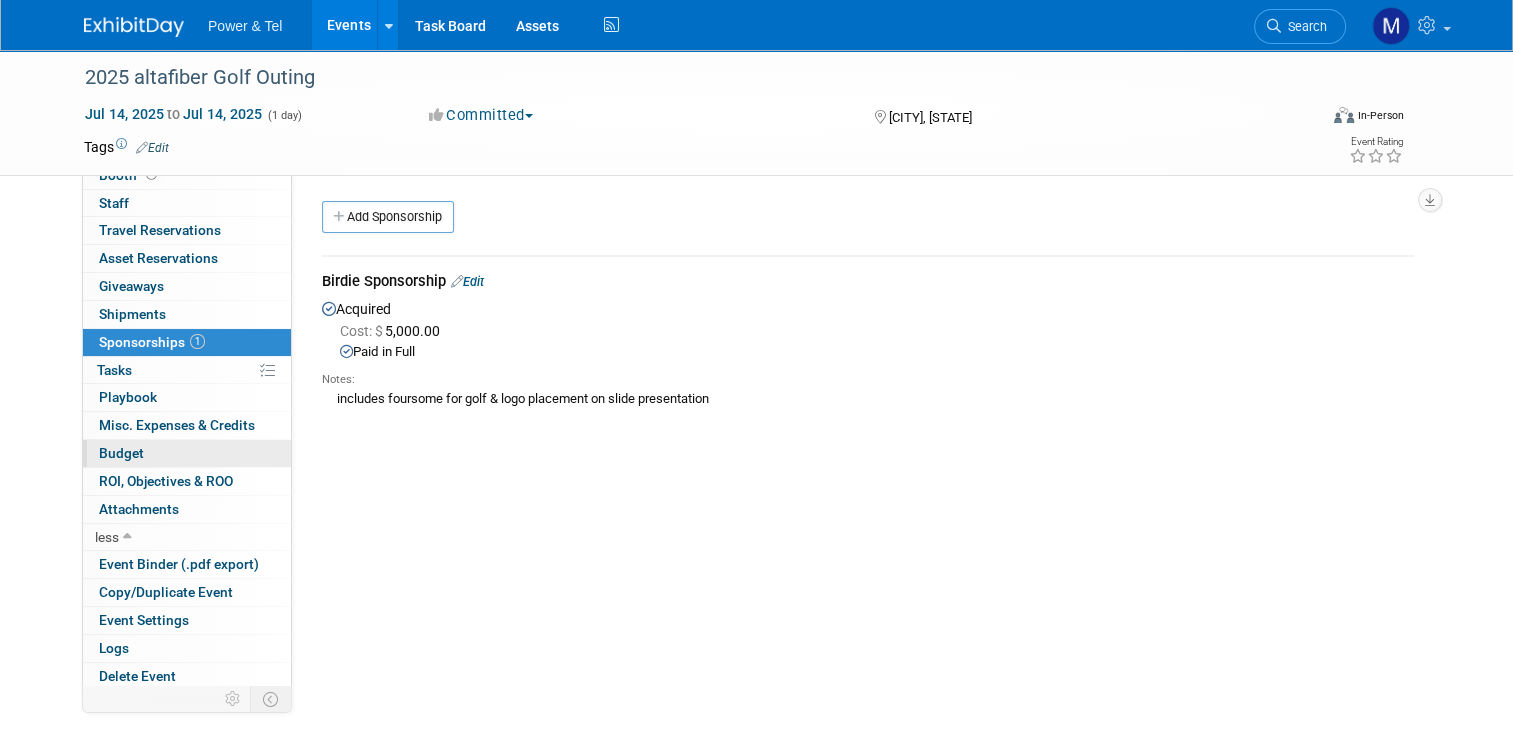 click on "Budget" at bounding box center (187, 453) 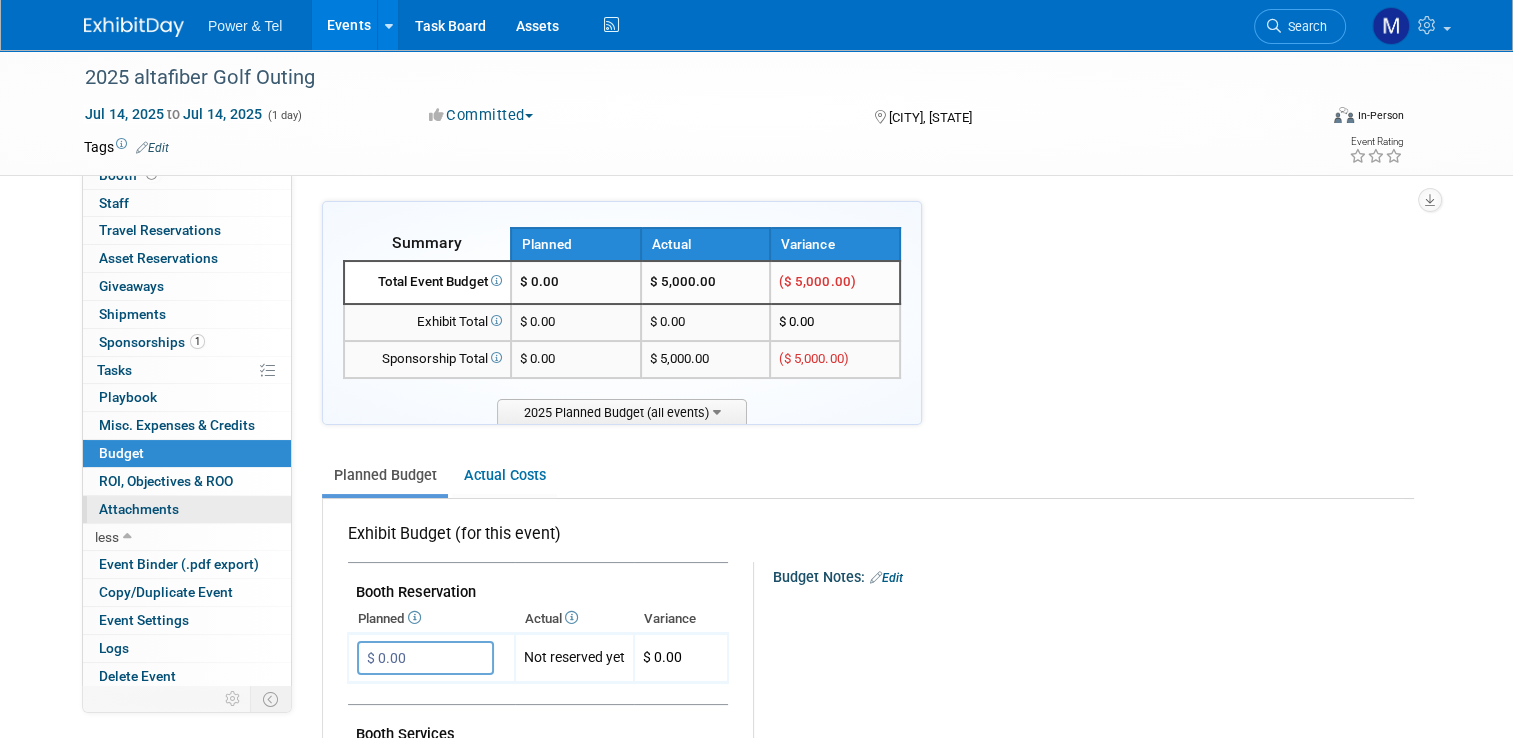 click on "Attachments 0" at bounding box center (139, 509) 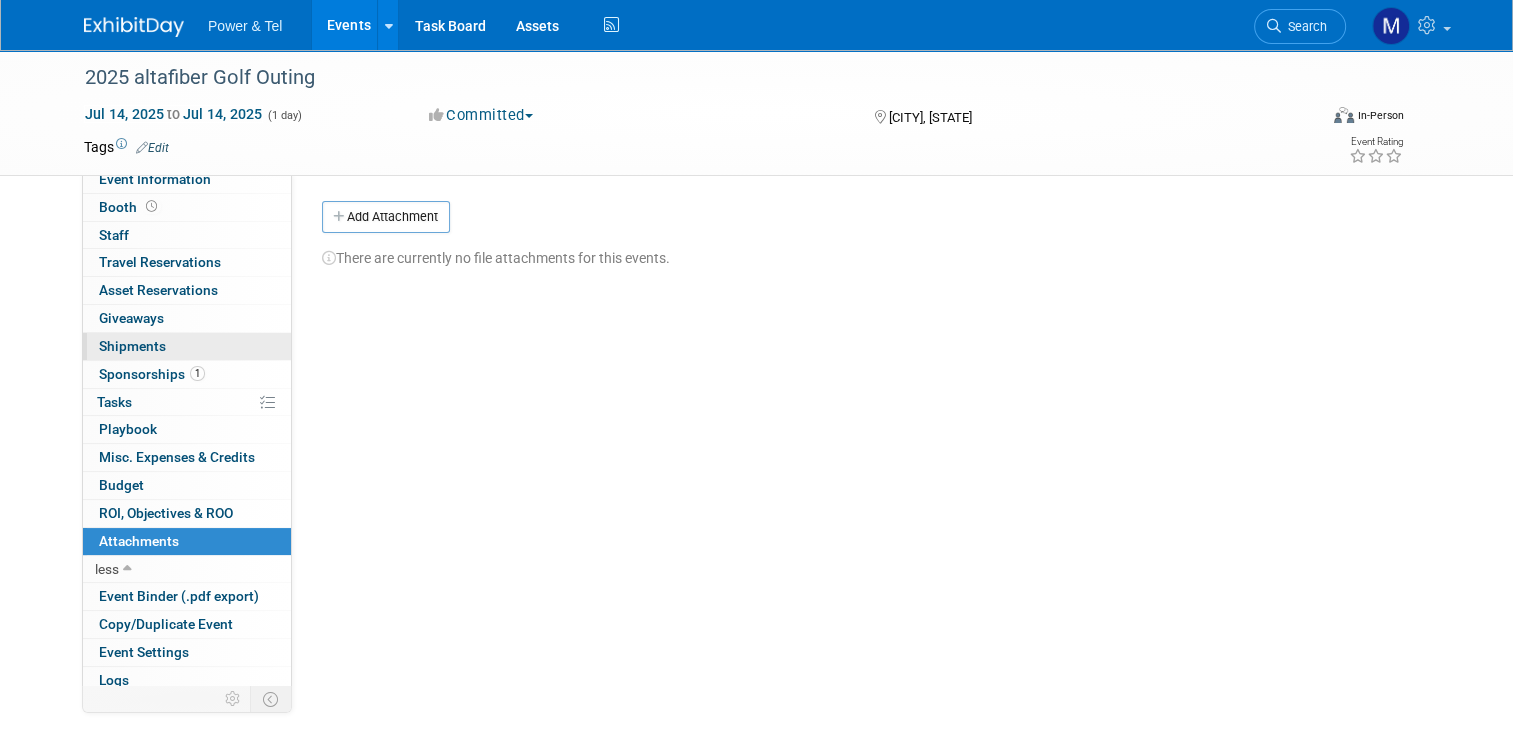 scroll, scrollTop: 0, scrollLeft: 0, axis: both 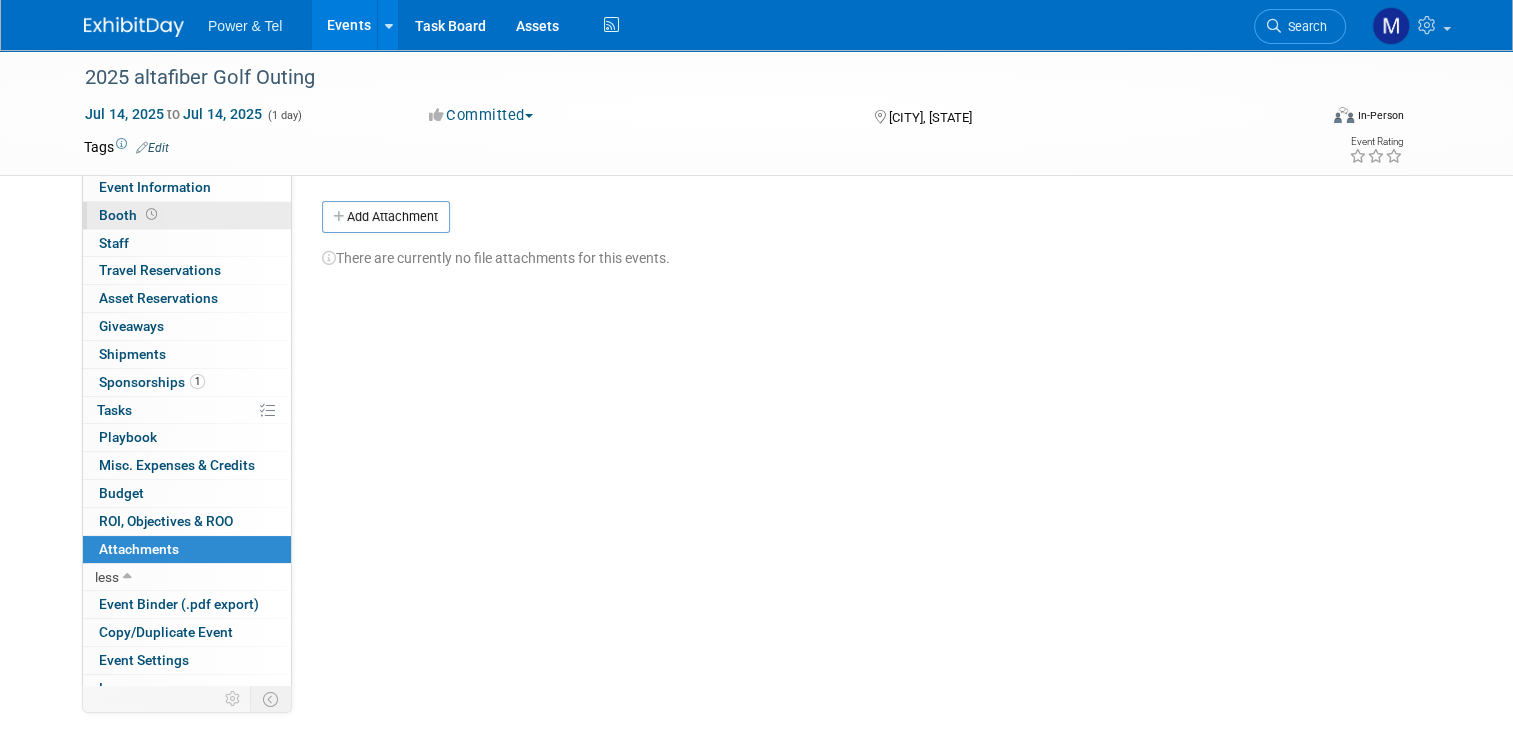 click at bounding box center [151, 214] 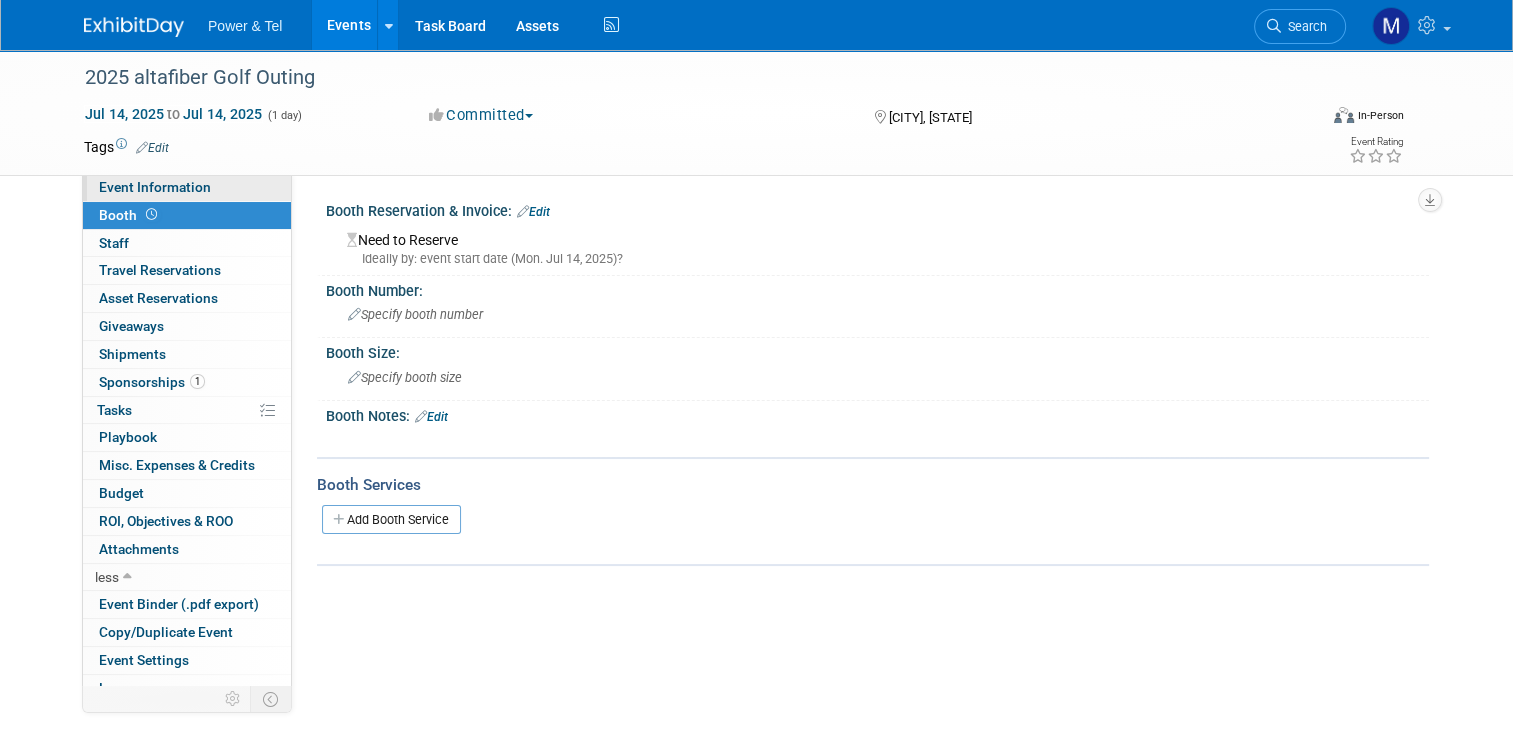 click on "Event Information" at bounding box center (155, 187) 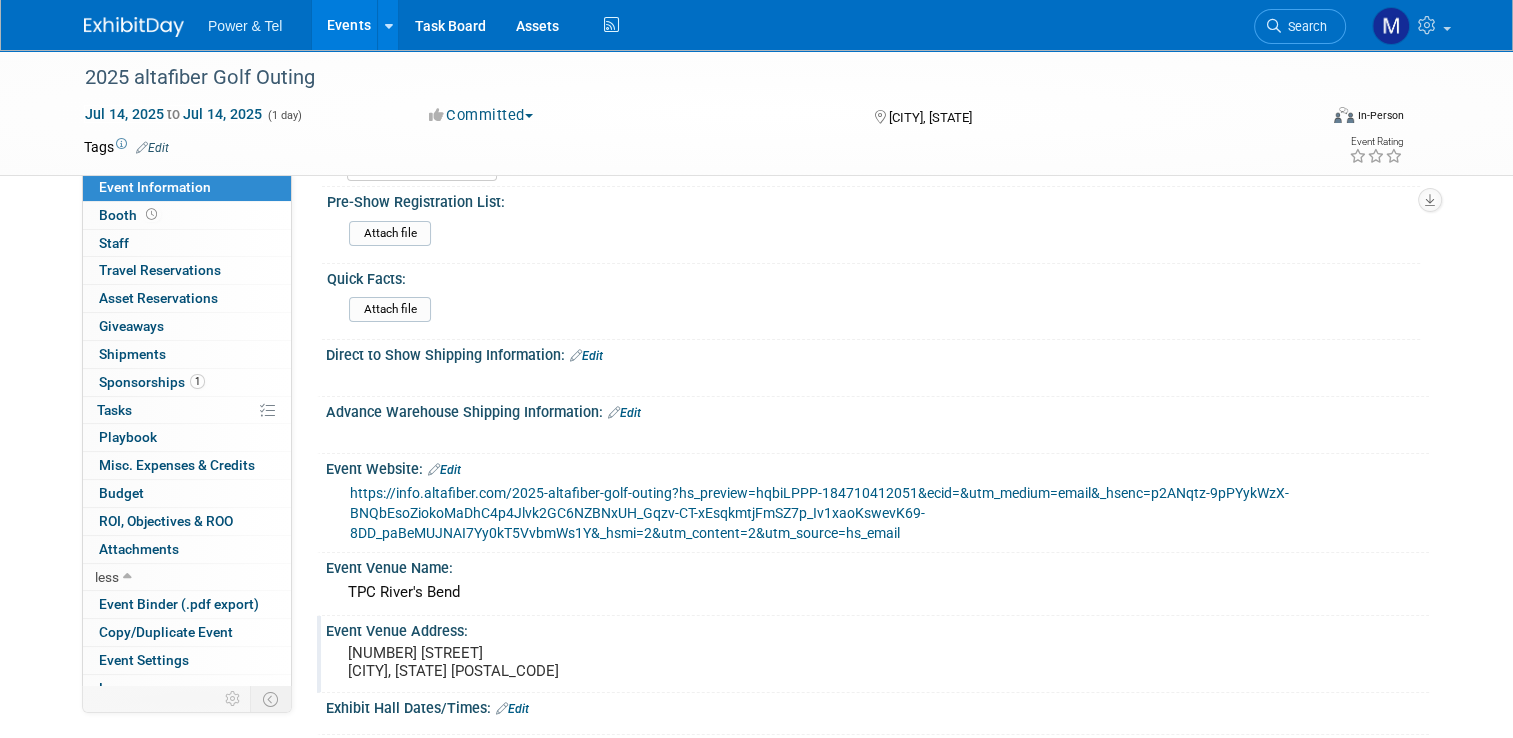 scroll, scrollTop: 200, scrollLeft: 0, axis: vertical 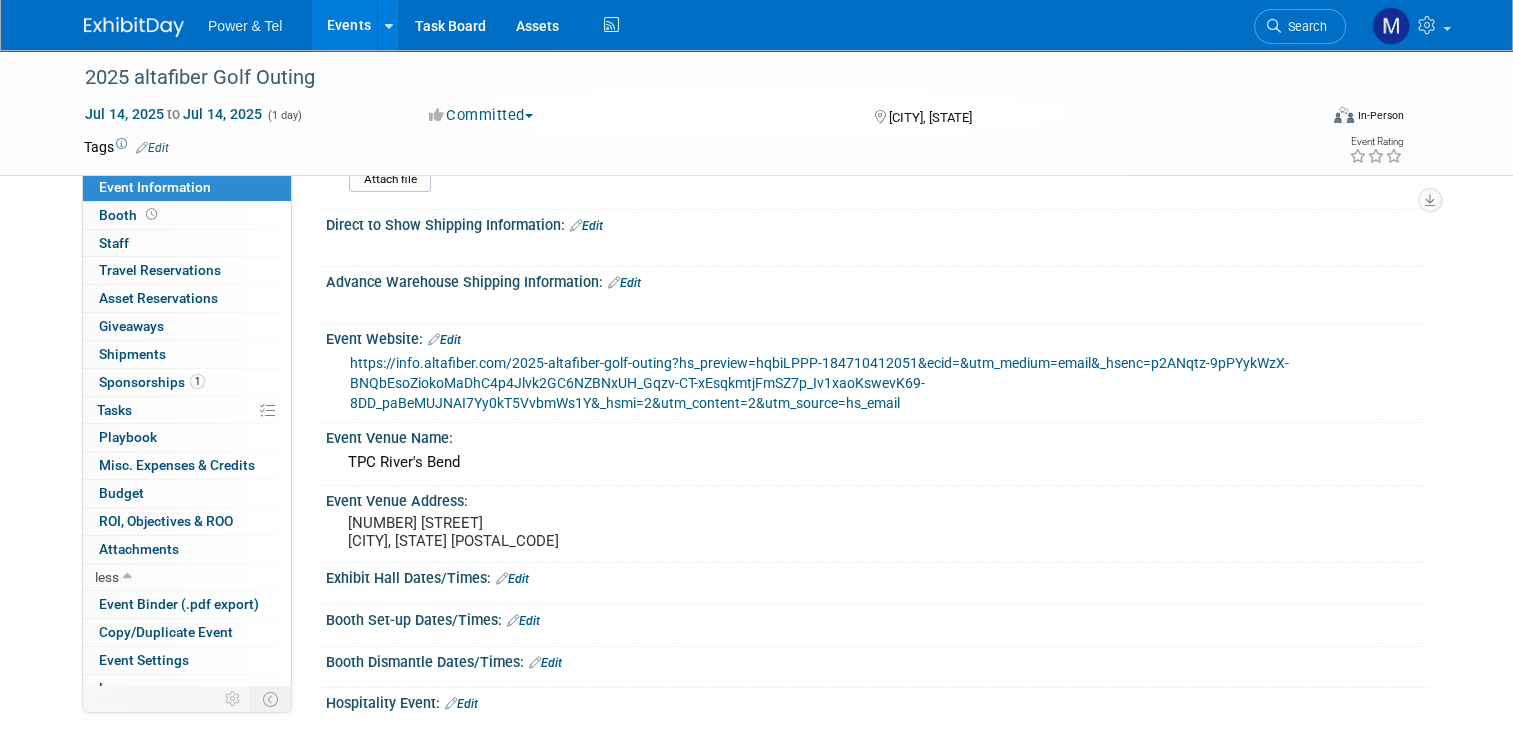 click on "https://info.altafiber.com/2025-altafiber-golf-outing?hs_preview=hqbiLPPP-184710412051&ecid=&utm_medium=email&_hsenc=p2ANqtz-9pPYykWzX-BNQbEsoZiokoMaDhC4p4Jlvk2GC6NZBNxUH_Gqzv-CT-xEsqkmtjFmSZ7p_Iv1xaoKswevK69-8DD_paBeMUJNAI7Yy0kT5VvbmWs1Y&_hsmi=2&utm_content=2&utm_source=hs_email" at bounding box center (819, 383) 